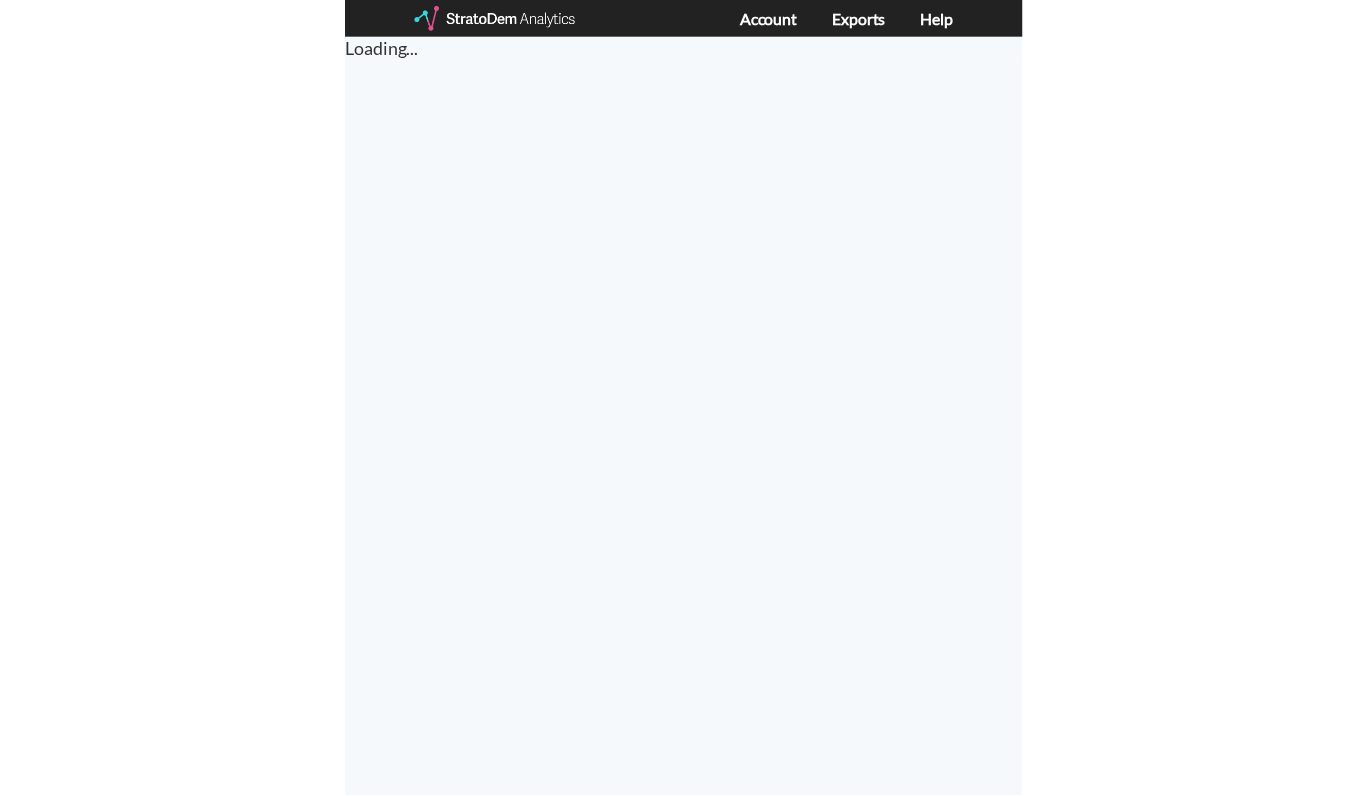 scroll, scrollTop: 0, scrollLeft: 0, axis: both 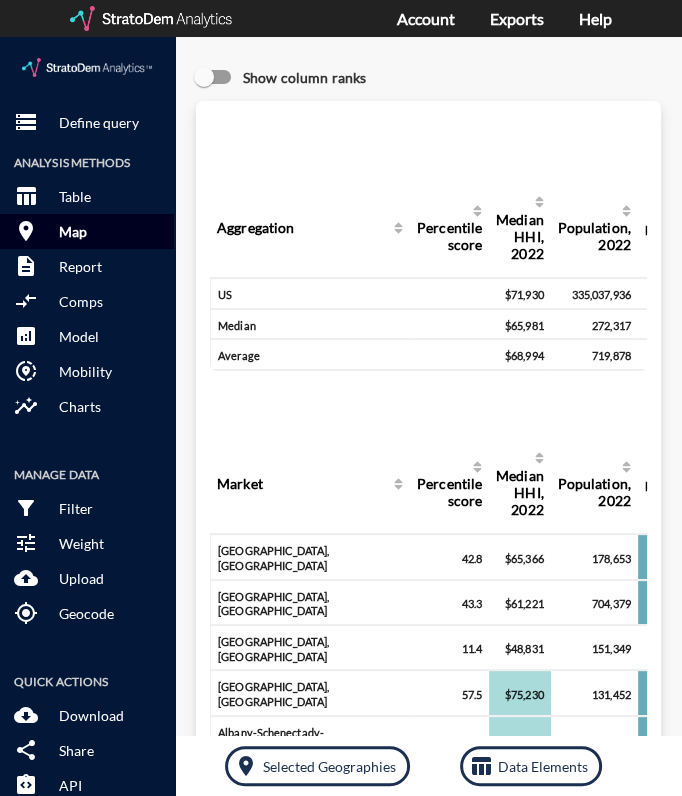 click on "Map" 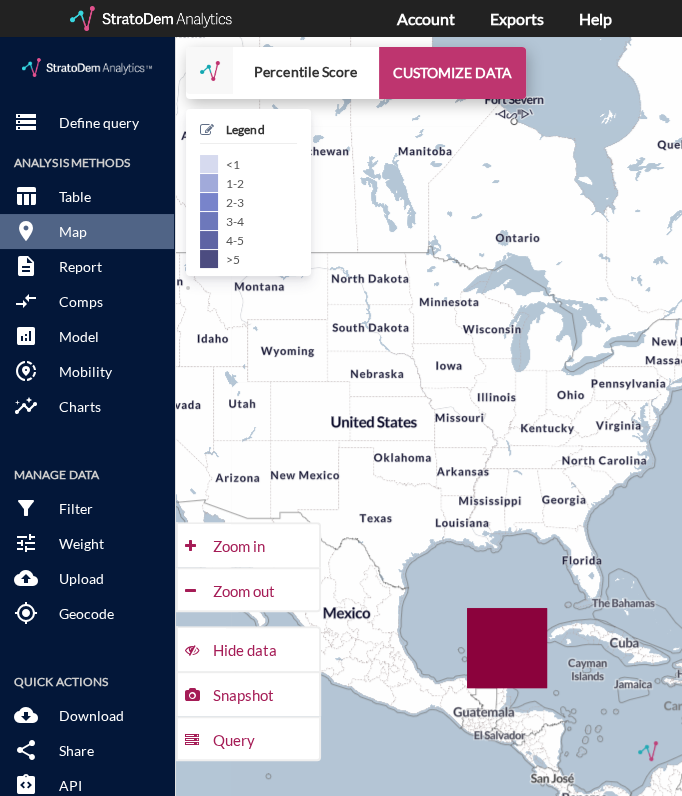 click on "CUSTOMIZE DATA" 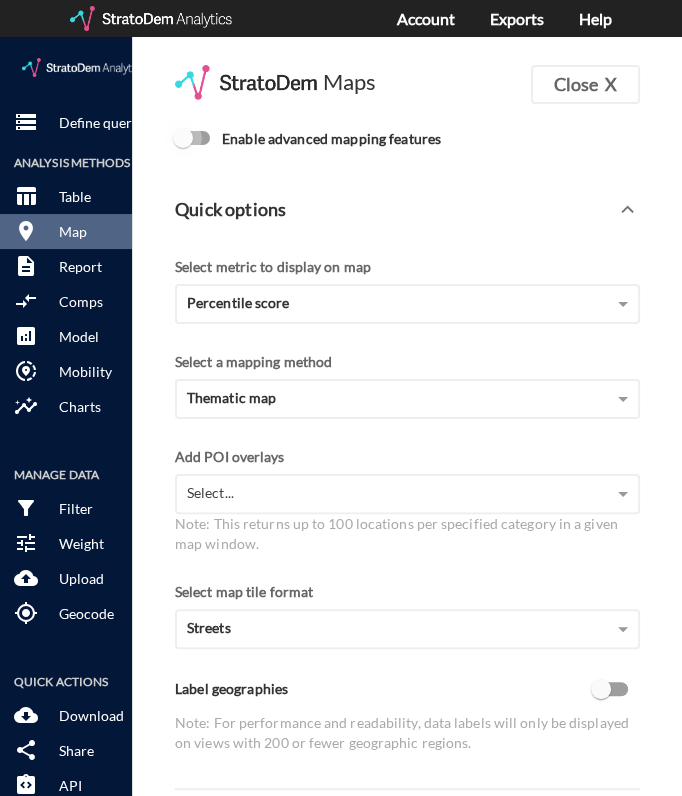 click on "Enable advanced mapping features" 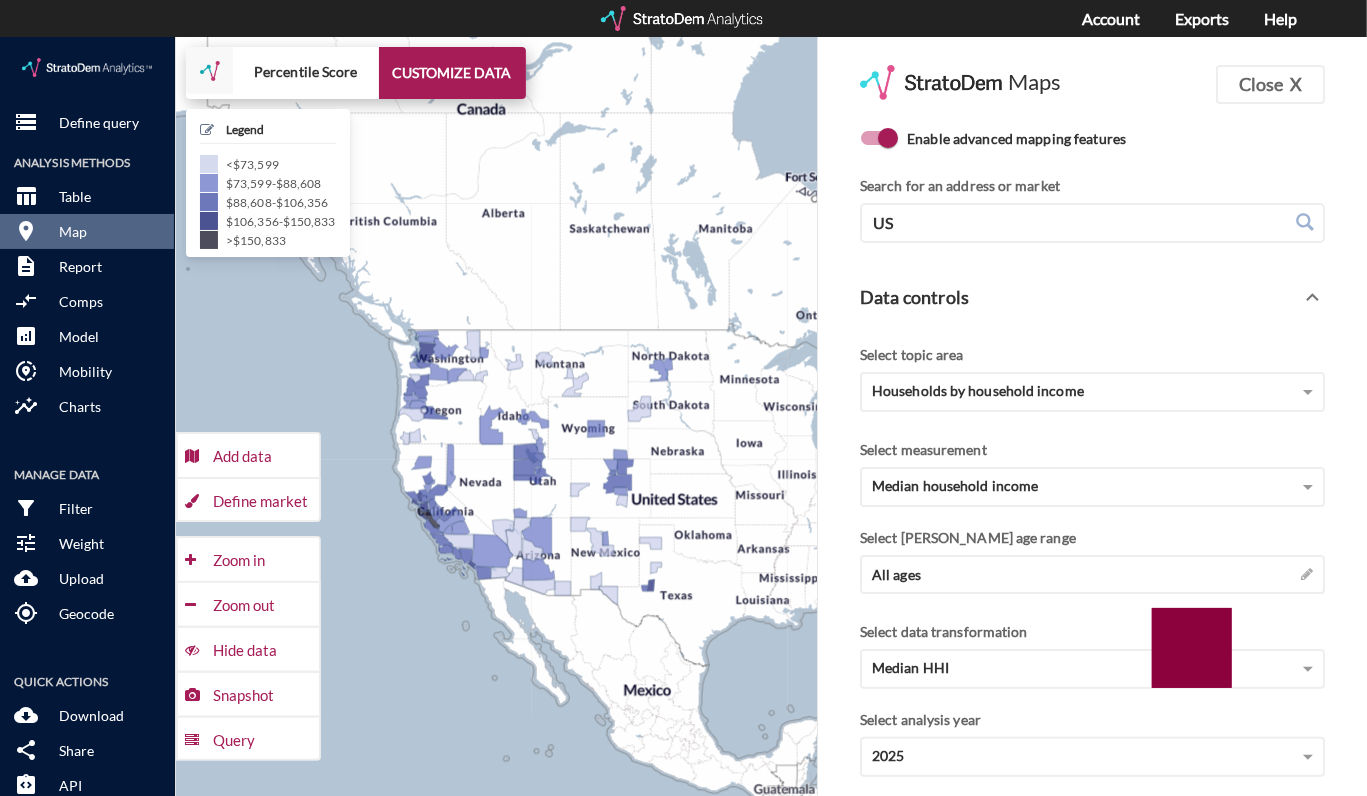 drag, startPoint x: 658, startPoint y: 423, endPoint x: 384, endPoint y: 363, distance: 280.49243 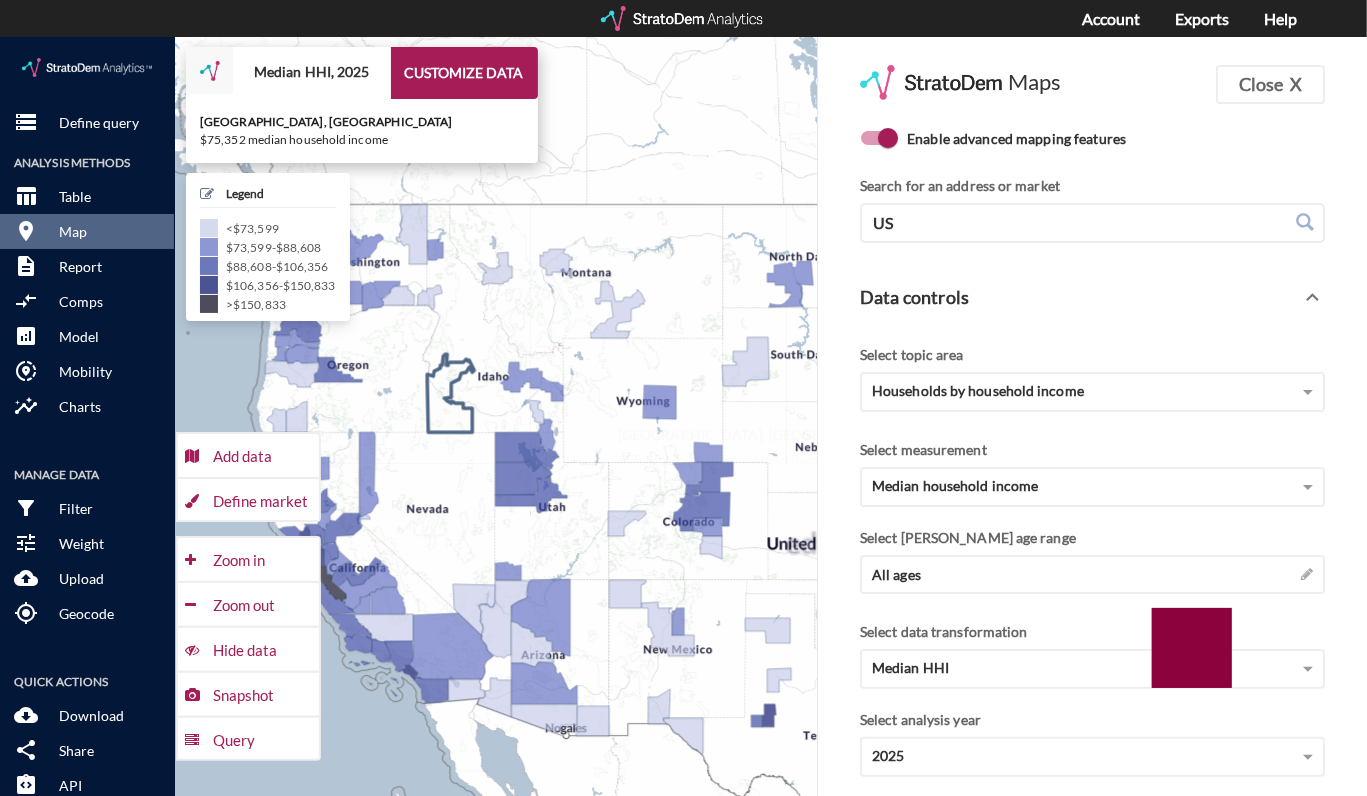 drag, startPoint x: 663, startPoint y: 402, endPoint x: 379, endPoint y: 382, distance: 284.70337 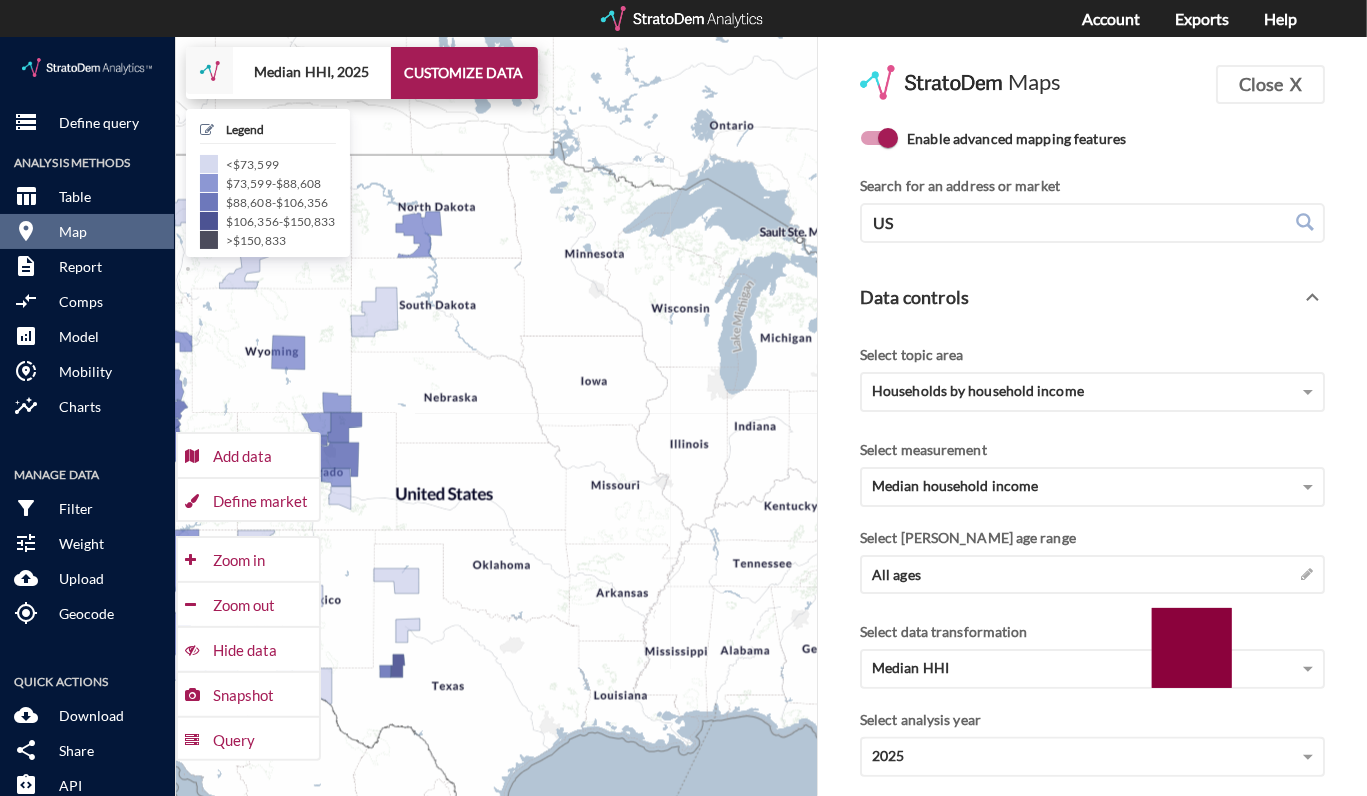 drag, startPoint x: 744, startPoint y: 514, endPoint x: 486, endPoint y: 471, distance: 261.55878 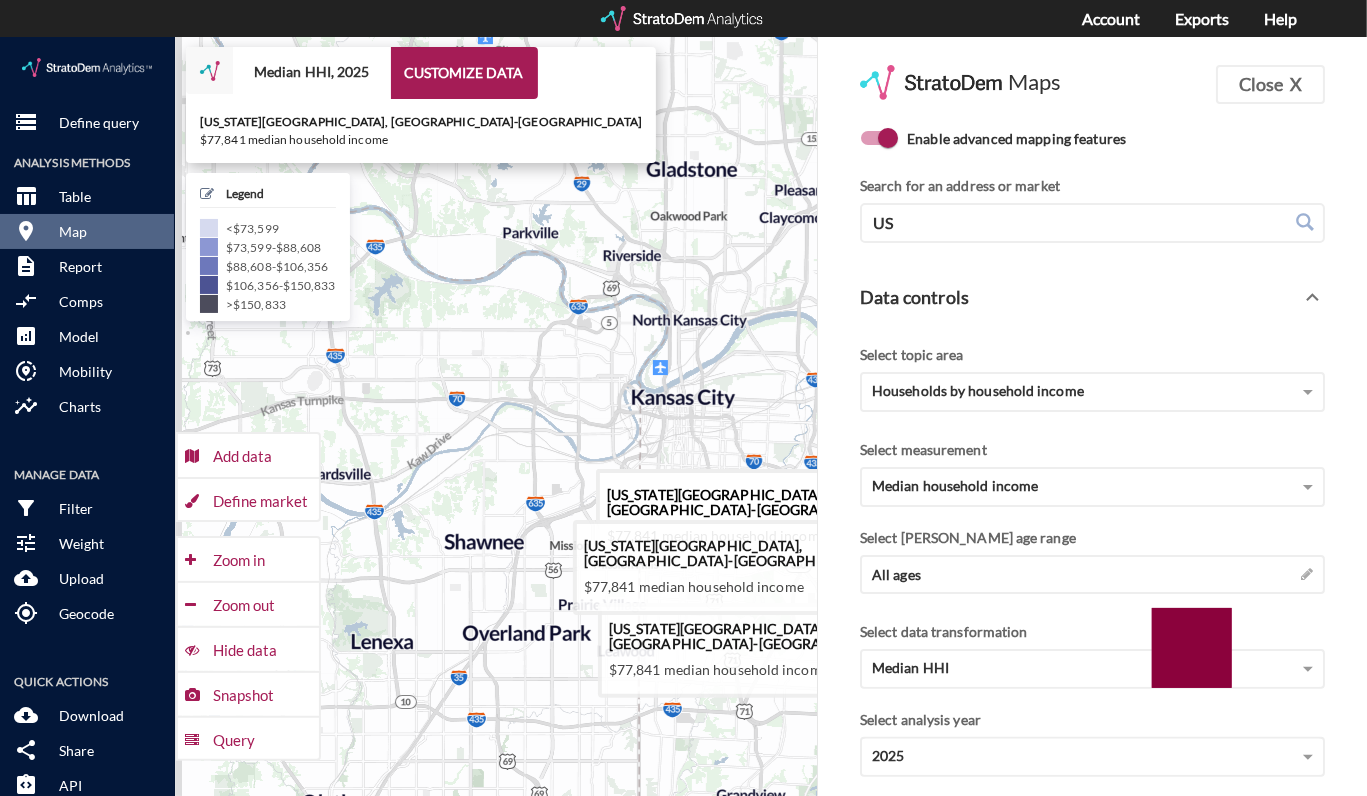 drag, startPoint x: 521, startPoint y: 514, endPoint x: 632, endPoint y: 489, distance: 113.78049 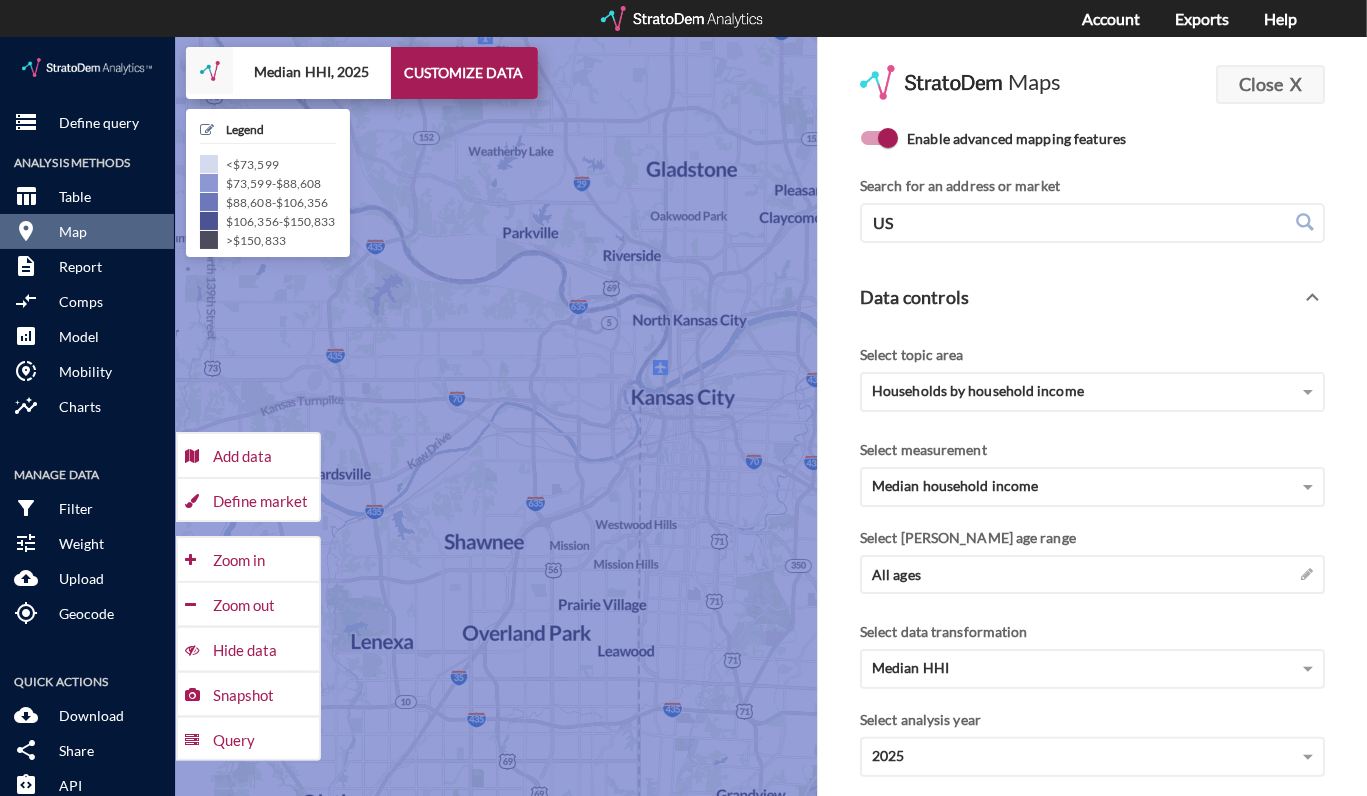 click on "Close X" 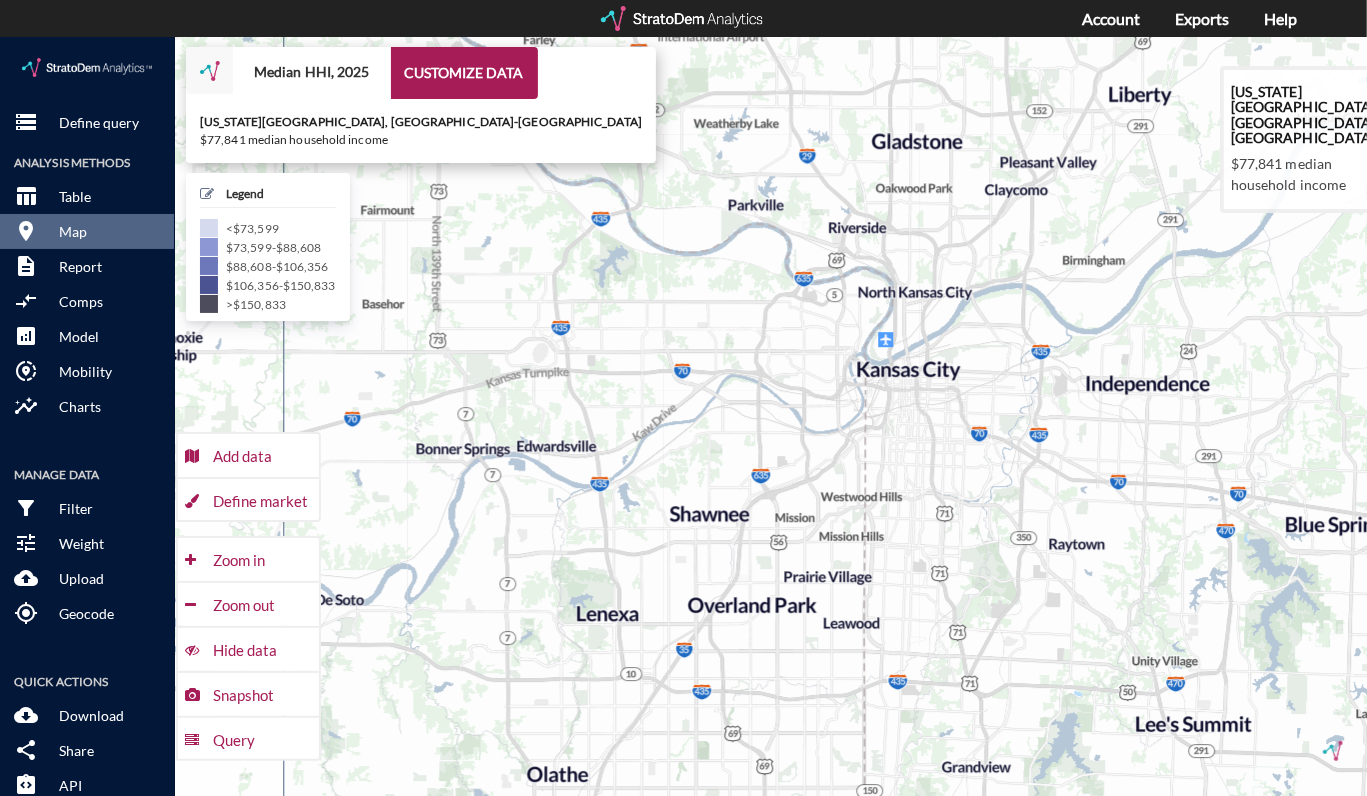 drag, startPoint x: 636, startPoint y: 361, endPoint x: 866, endPoint y: 333, distance: 231.69807 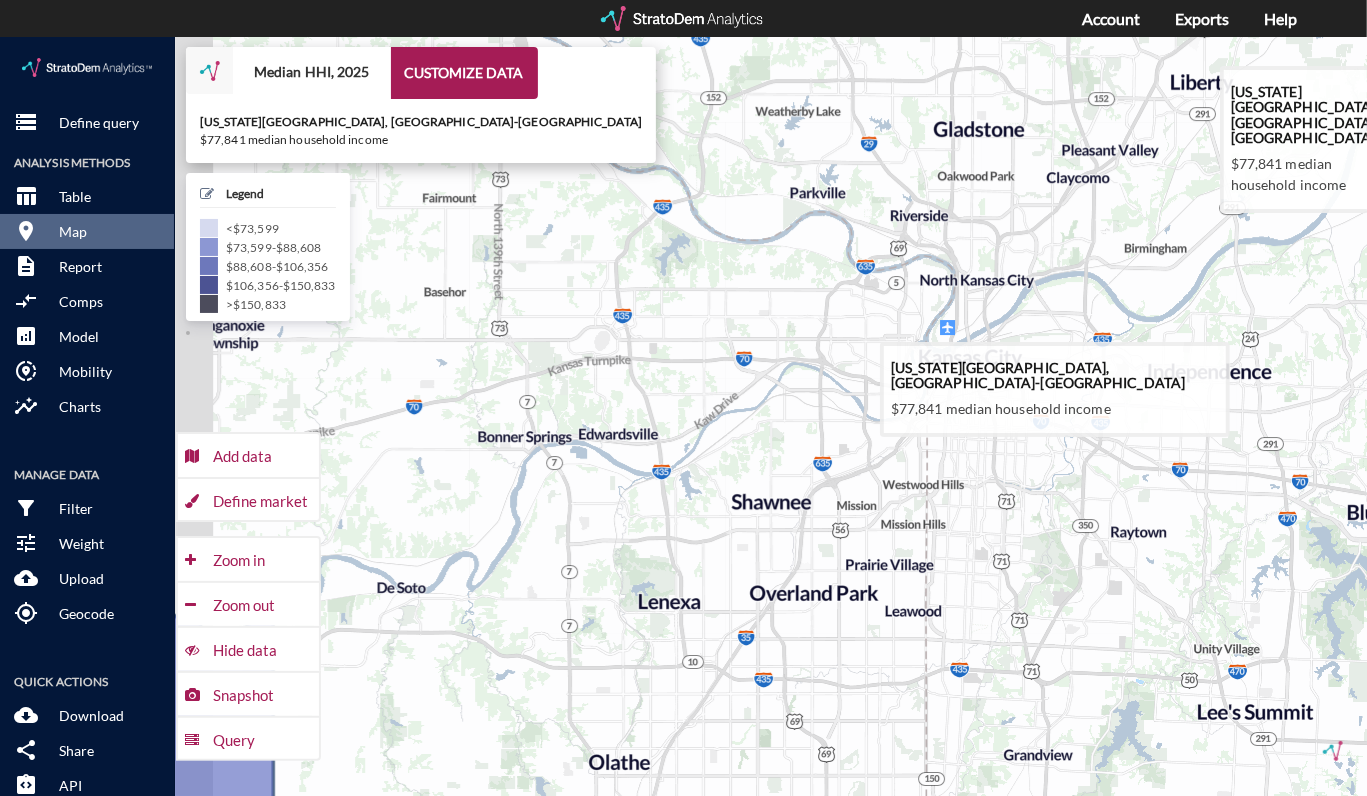 drag, startPoint x: 572, startPoint y: 442, endPoint x: 643, endPoint y: 429, distance: 72.18033 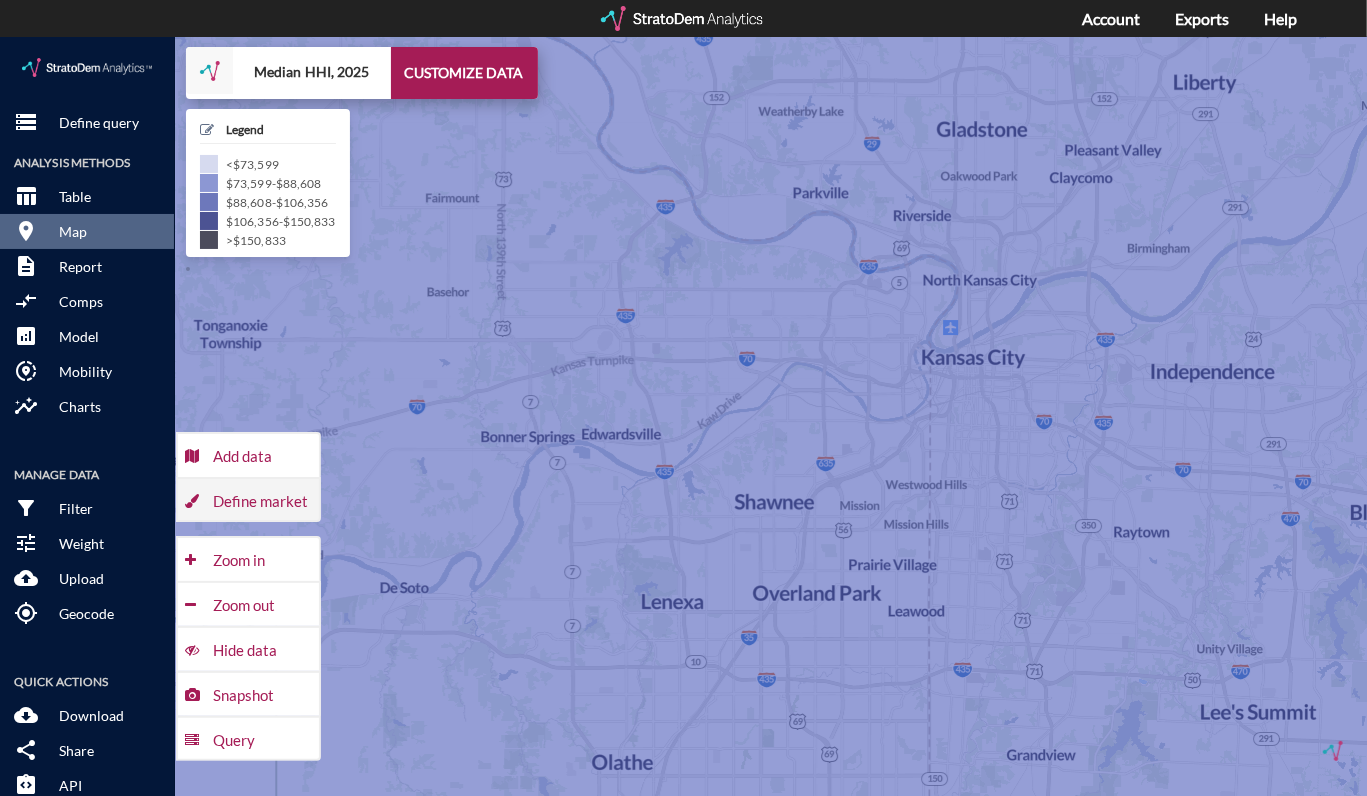click on "Define market" 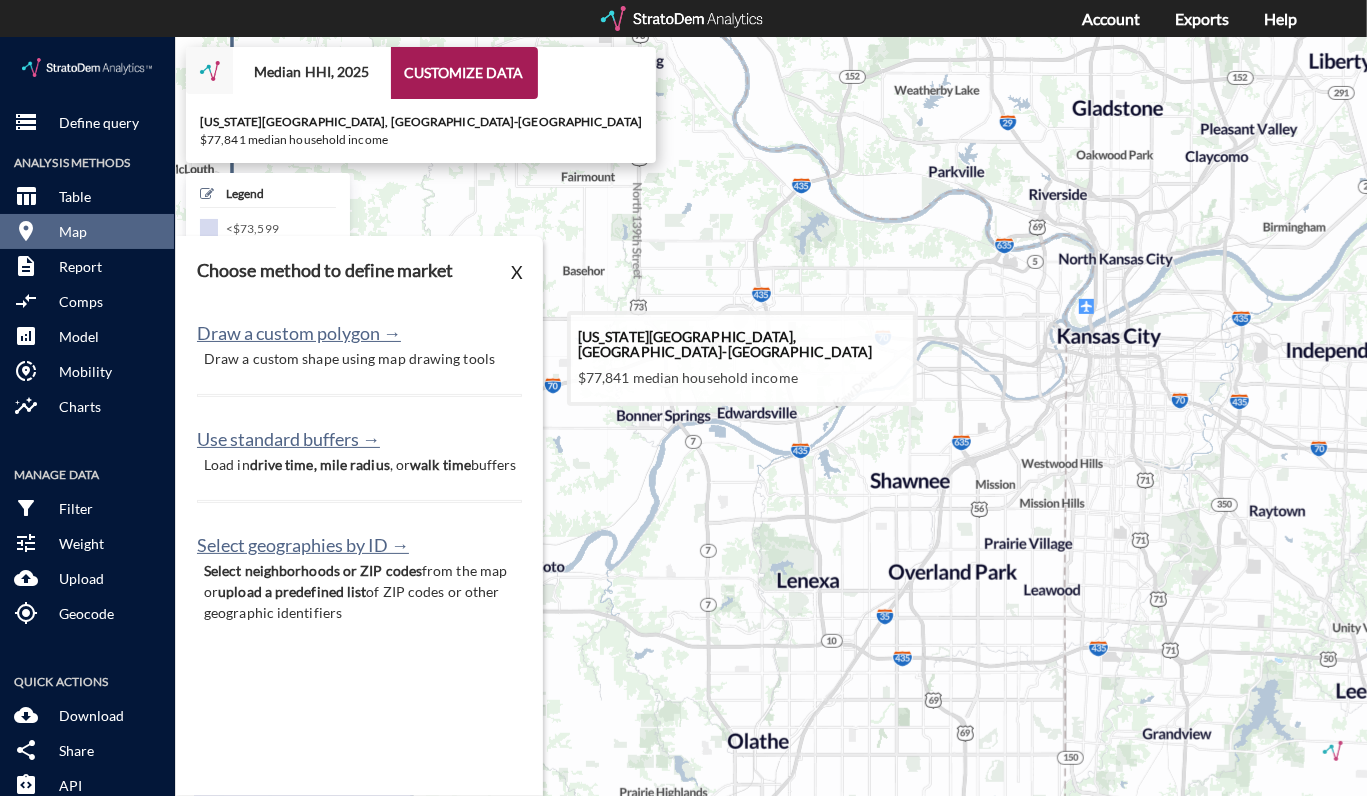 drag, startPoint x: 586, startPoint y: 239, endPoint x: 732, endPoint y: 215, distance: 147.95946 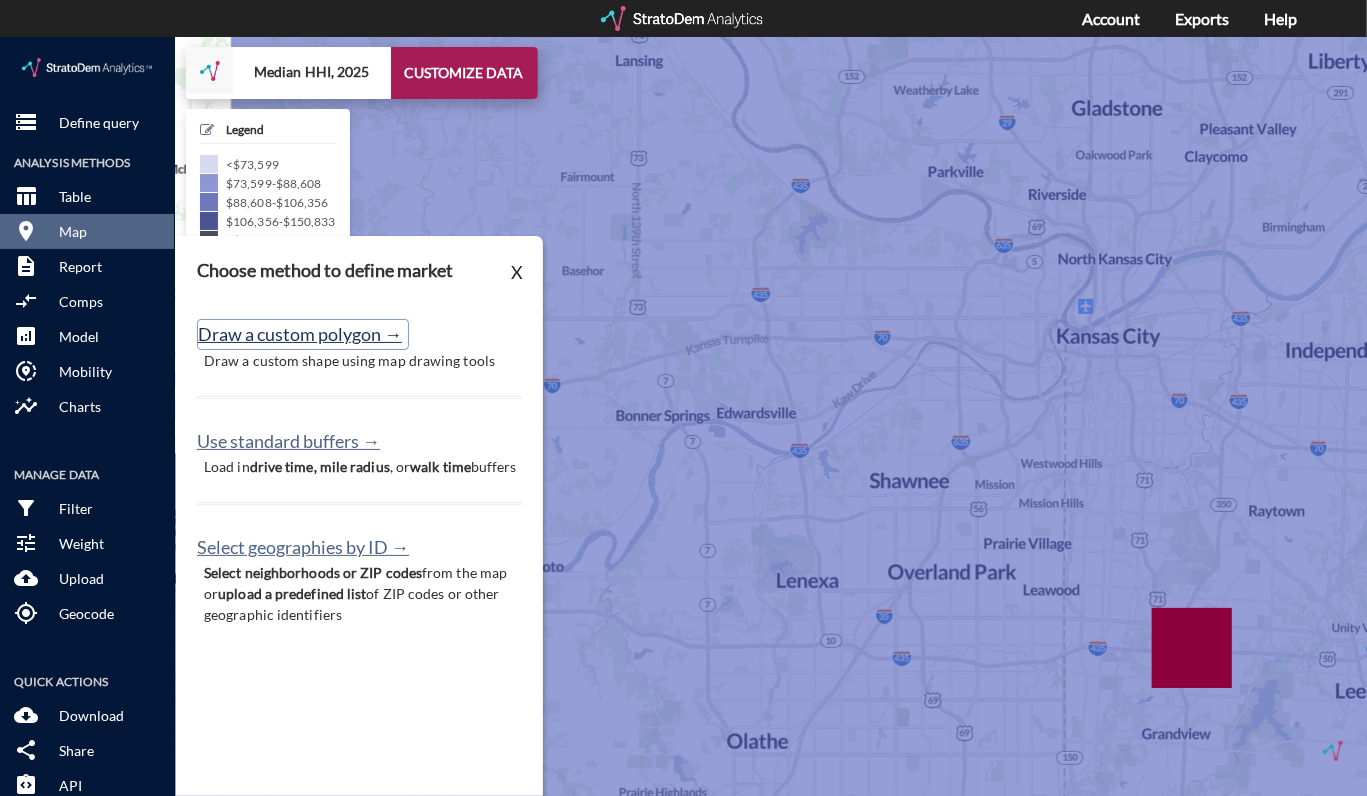 click on "Draw a custom polygon →" 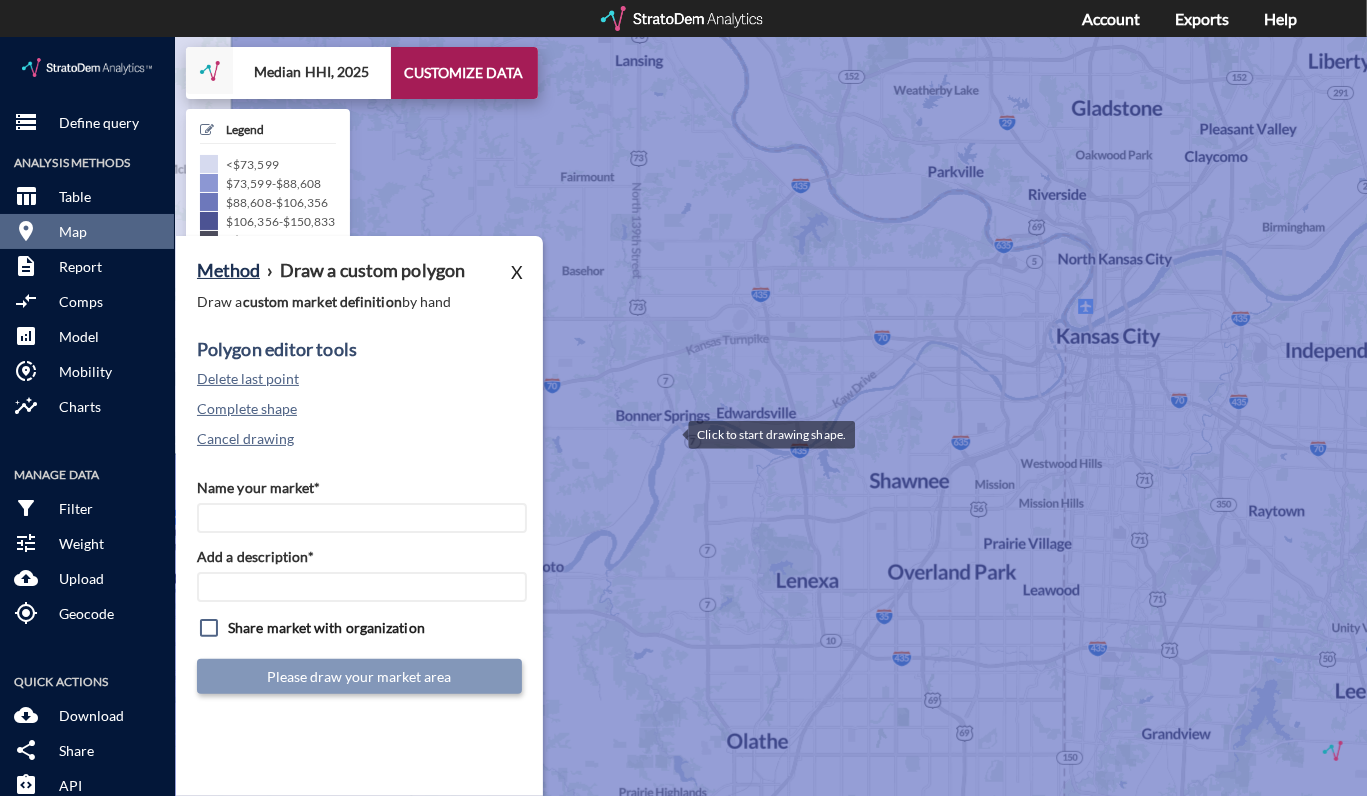 click 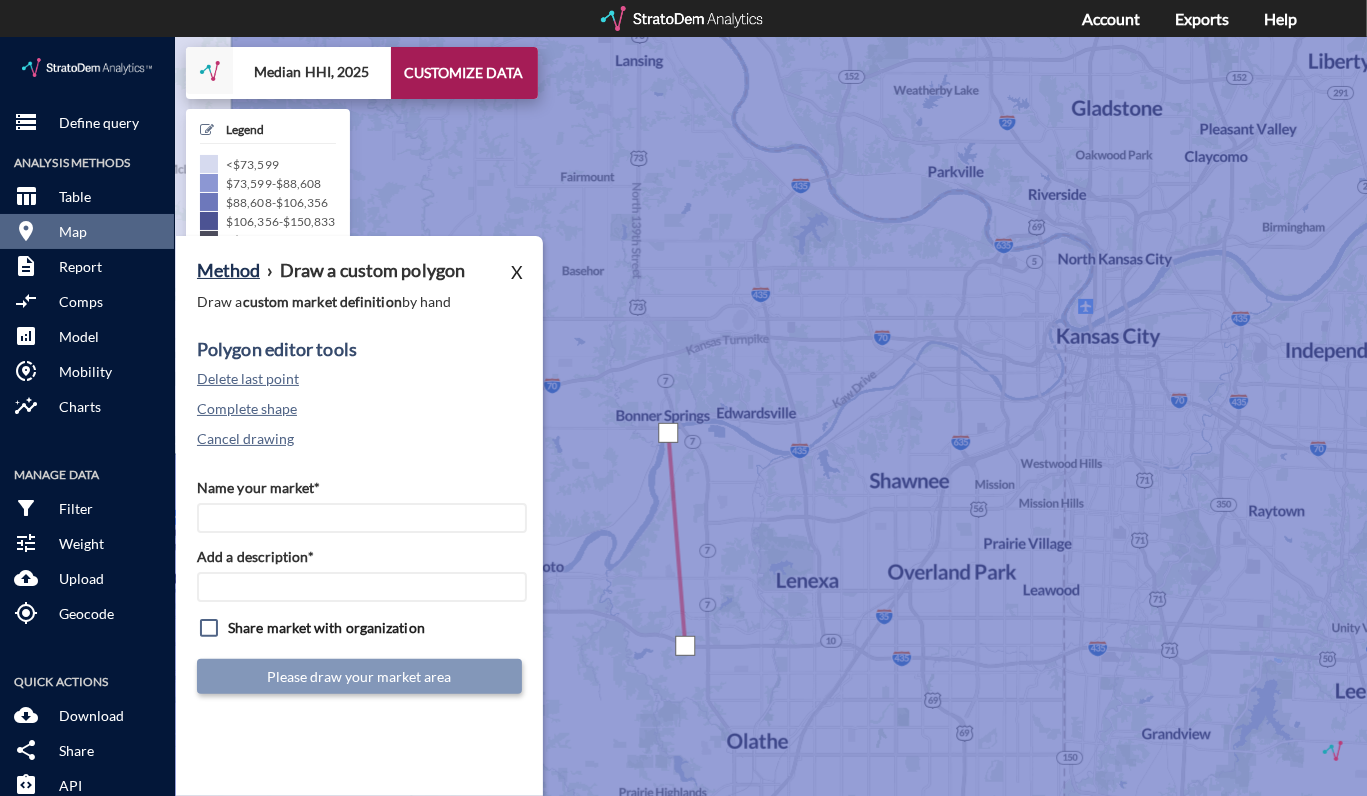 click 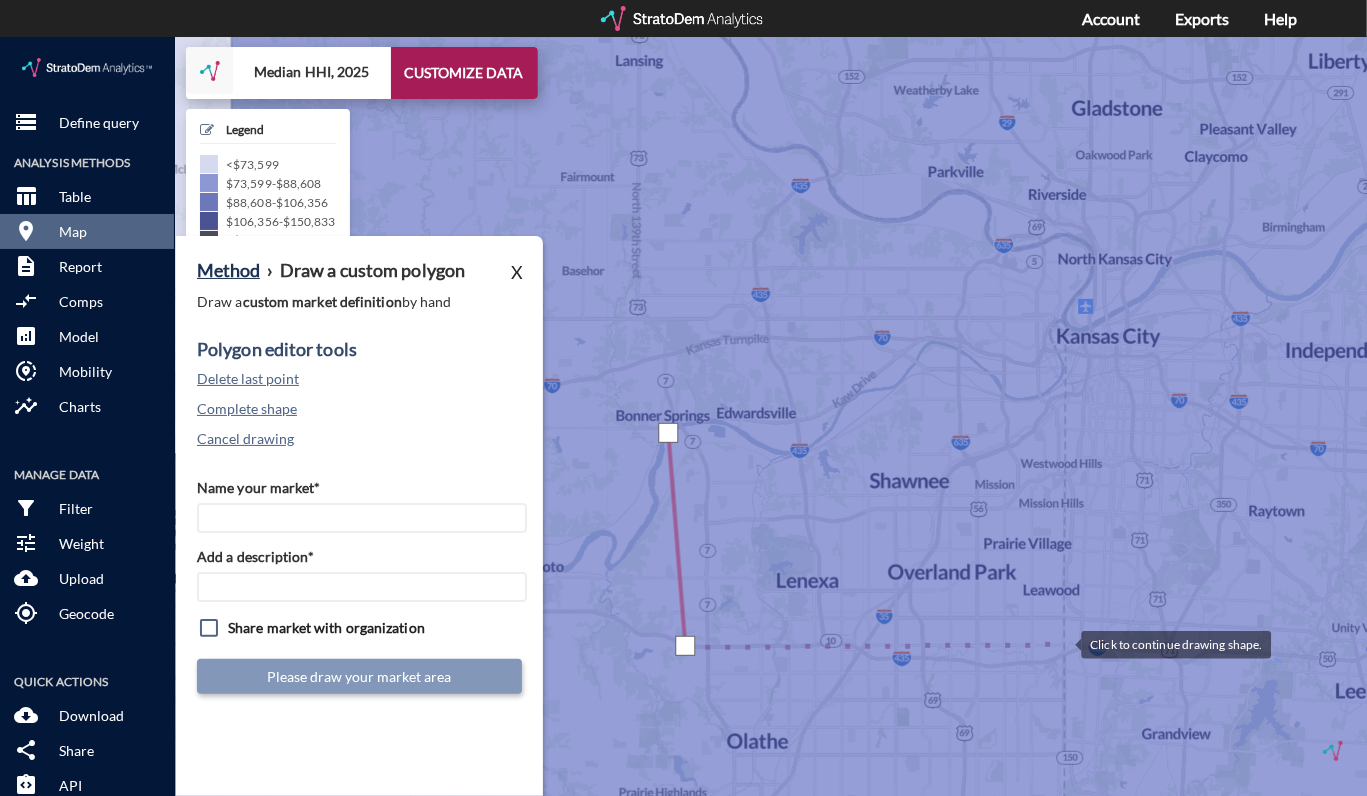click 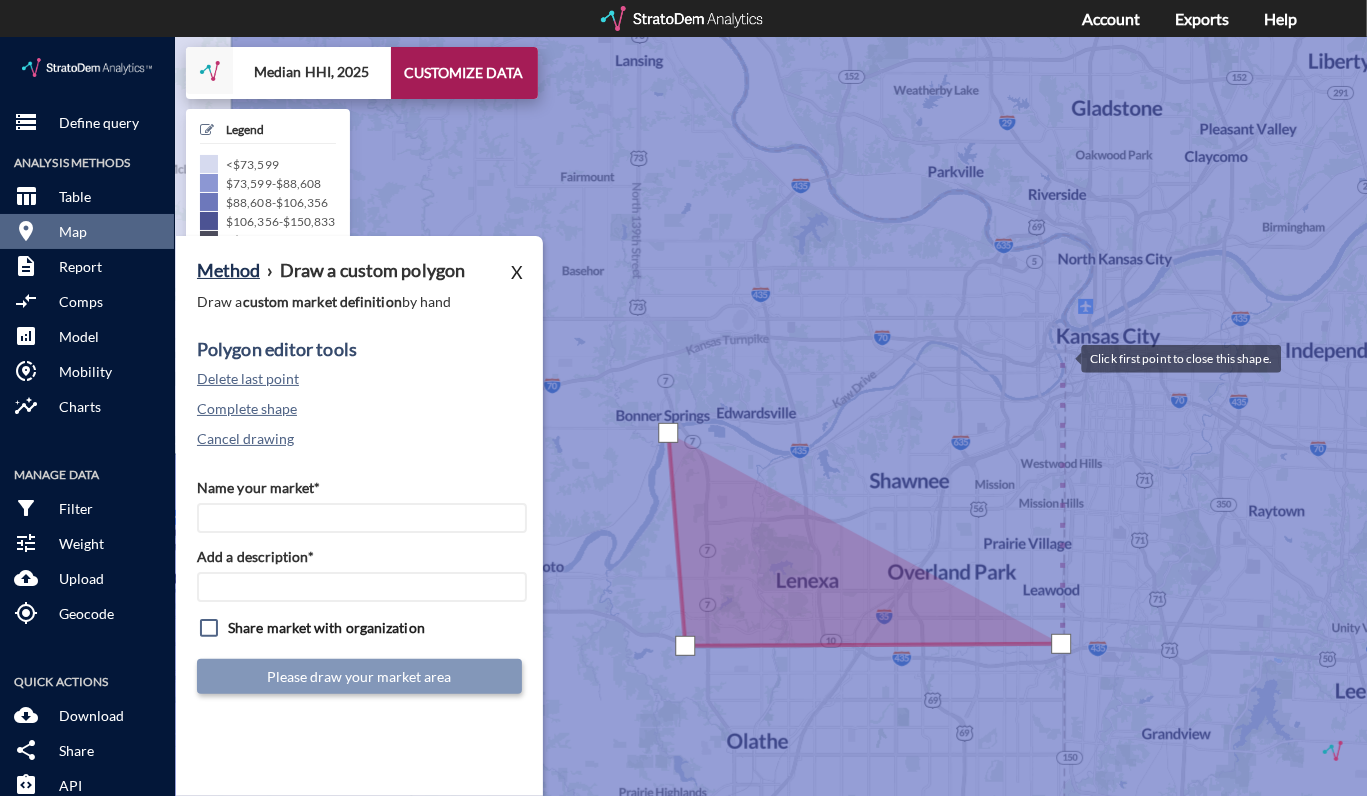 click 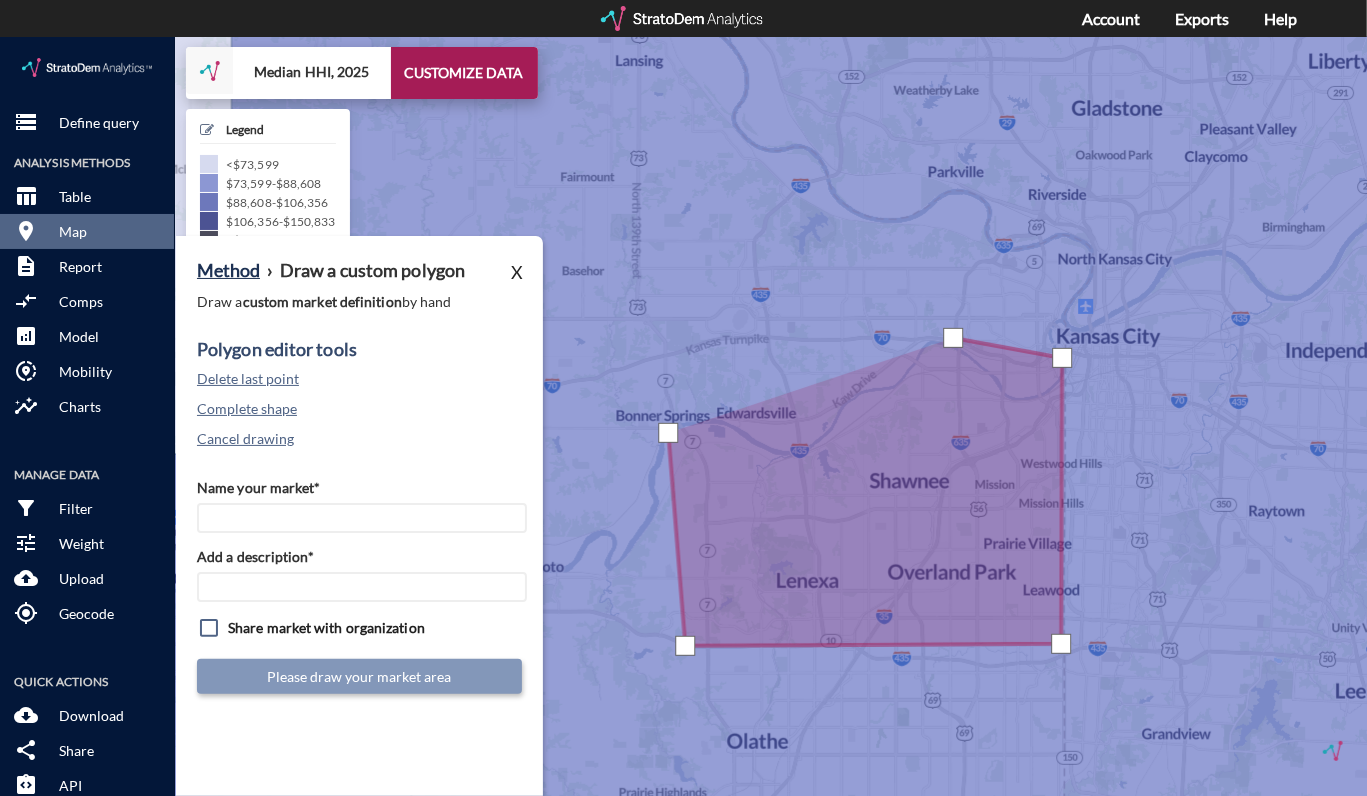 click 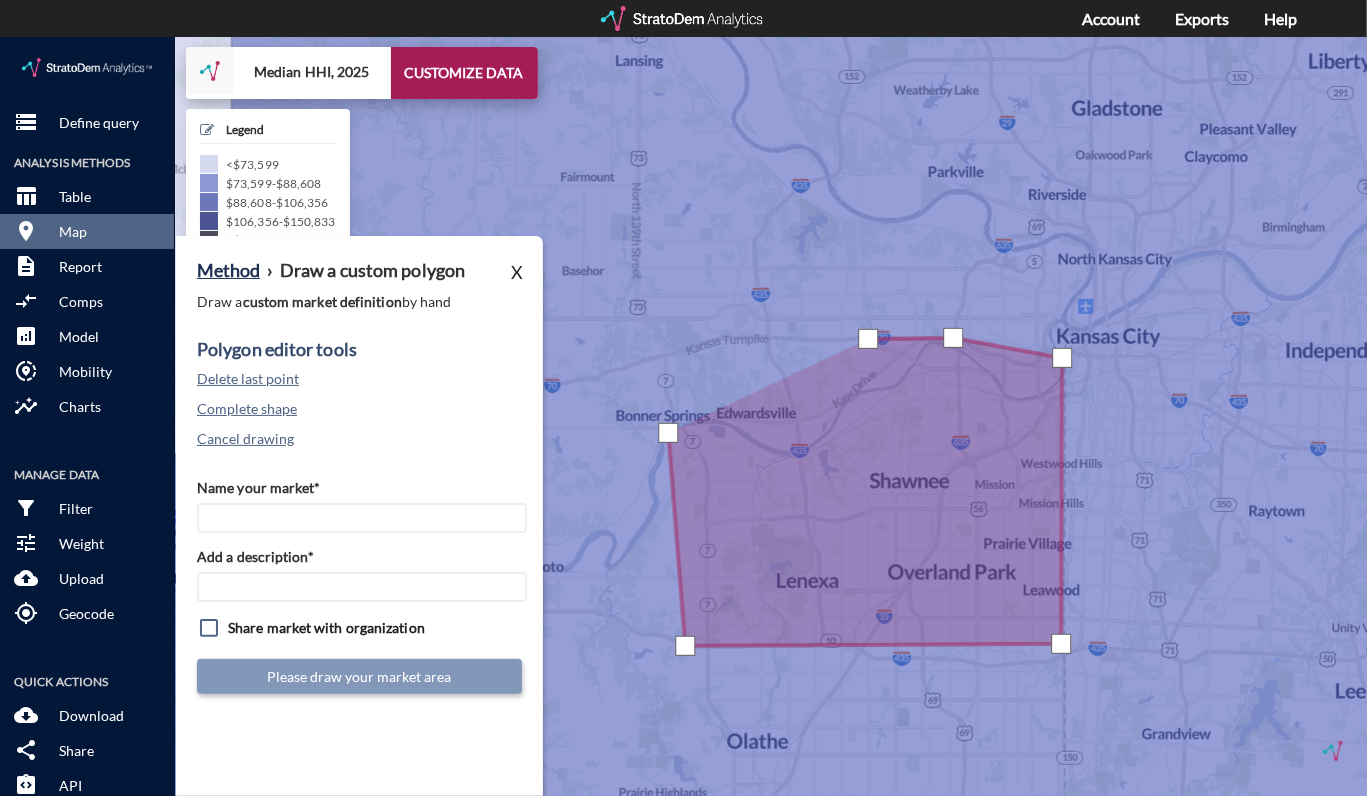 click 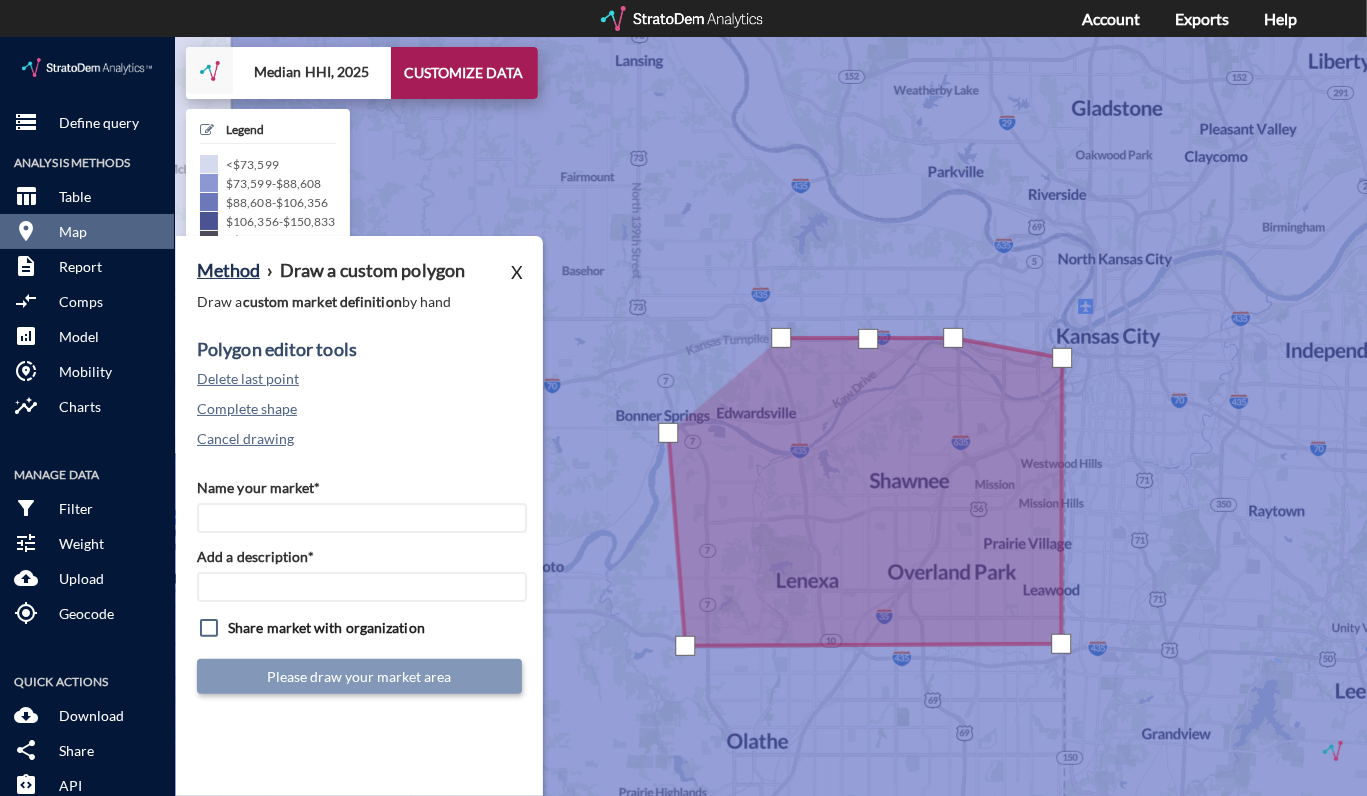 click 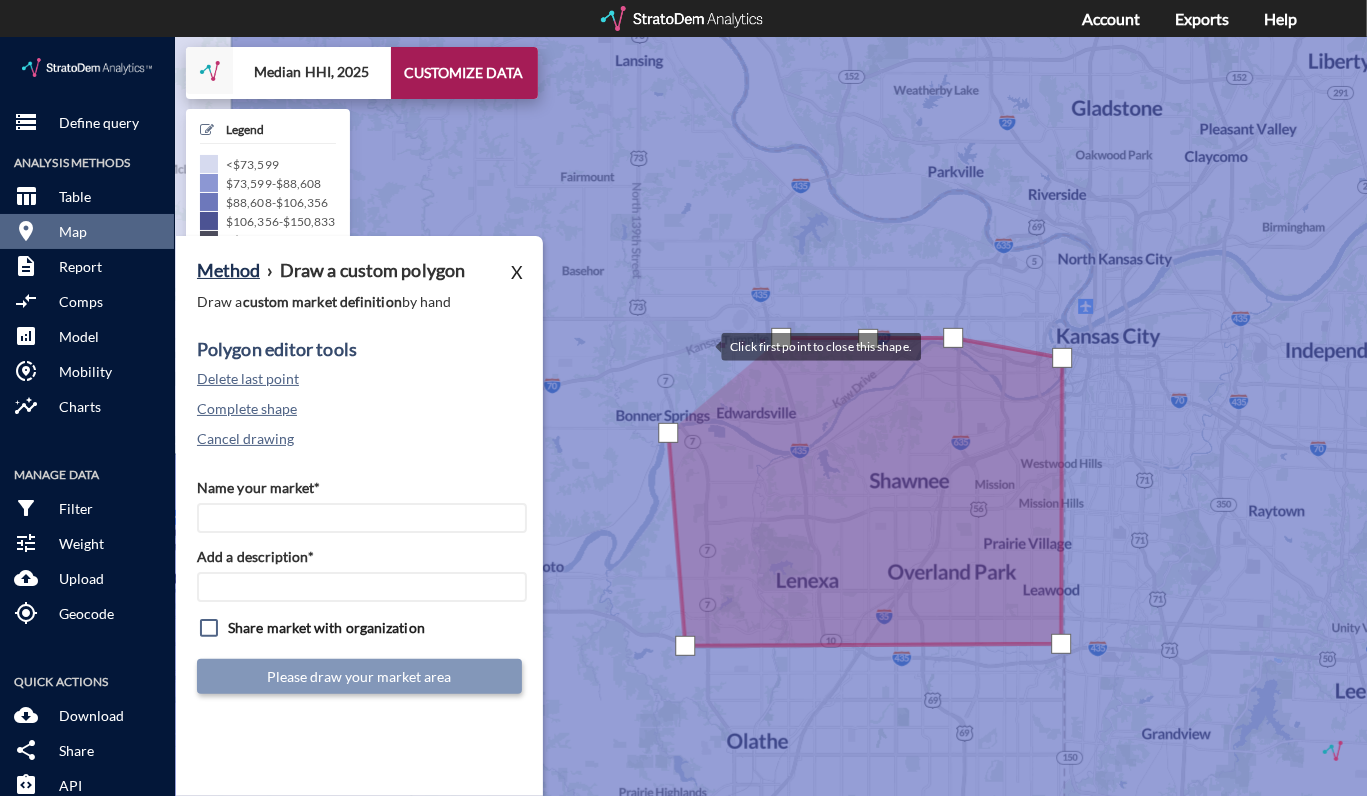 click 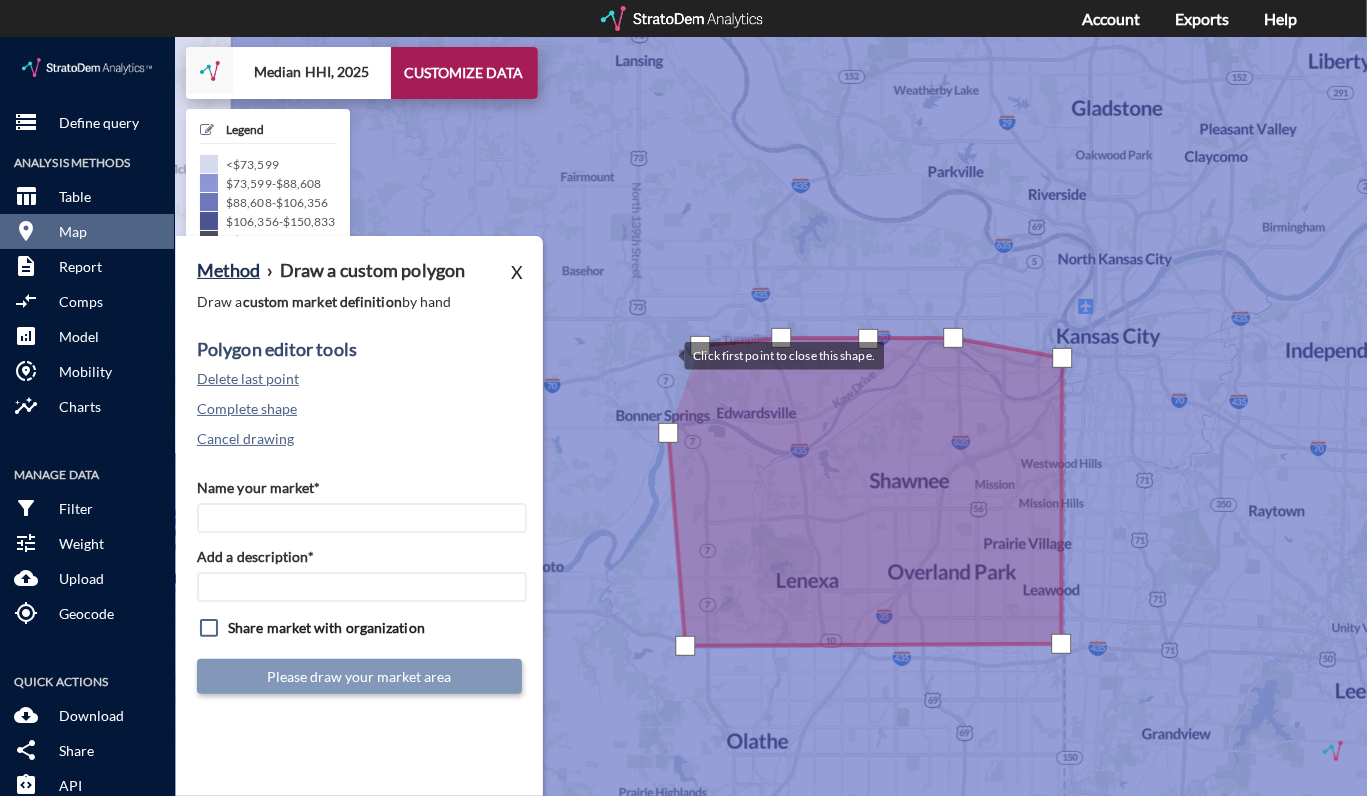 click 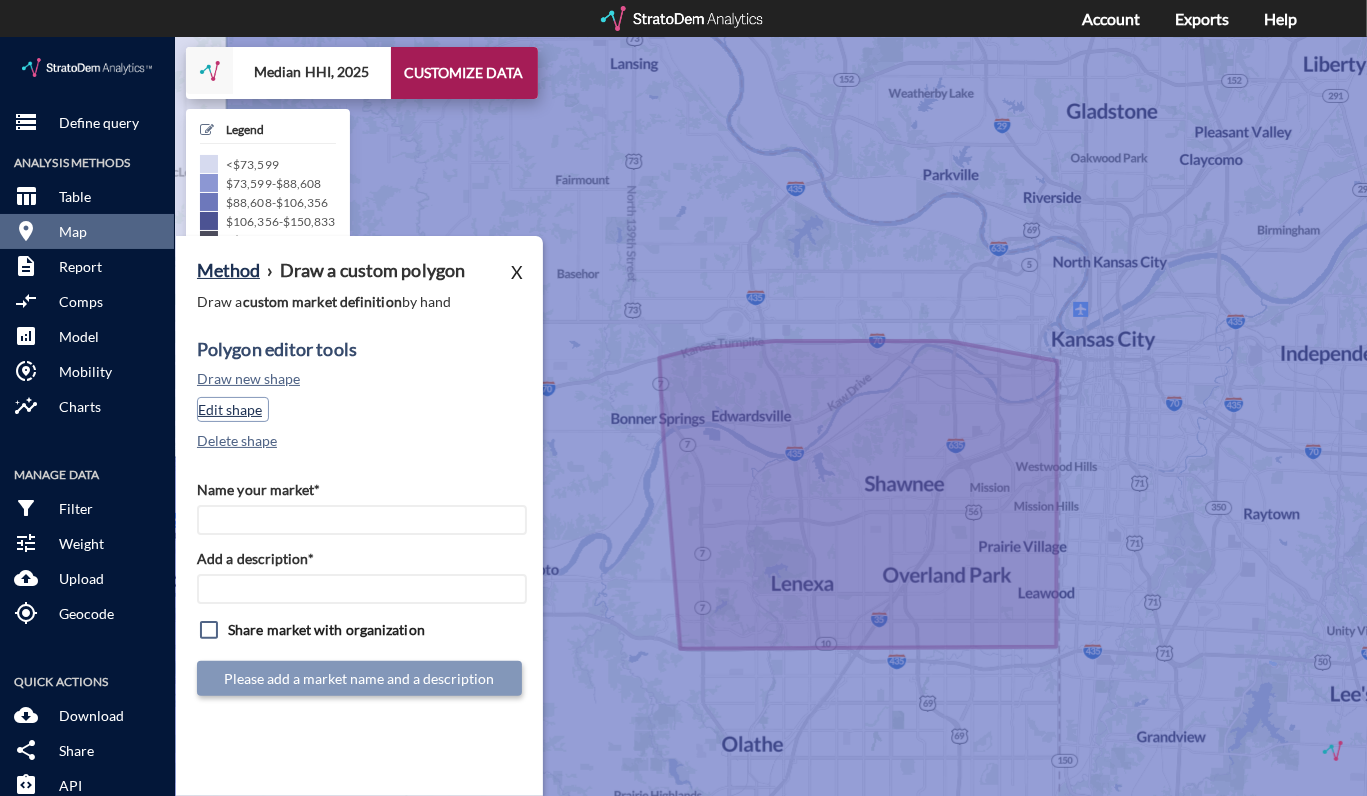 click on "Edit shape" 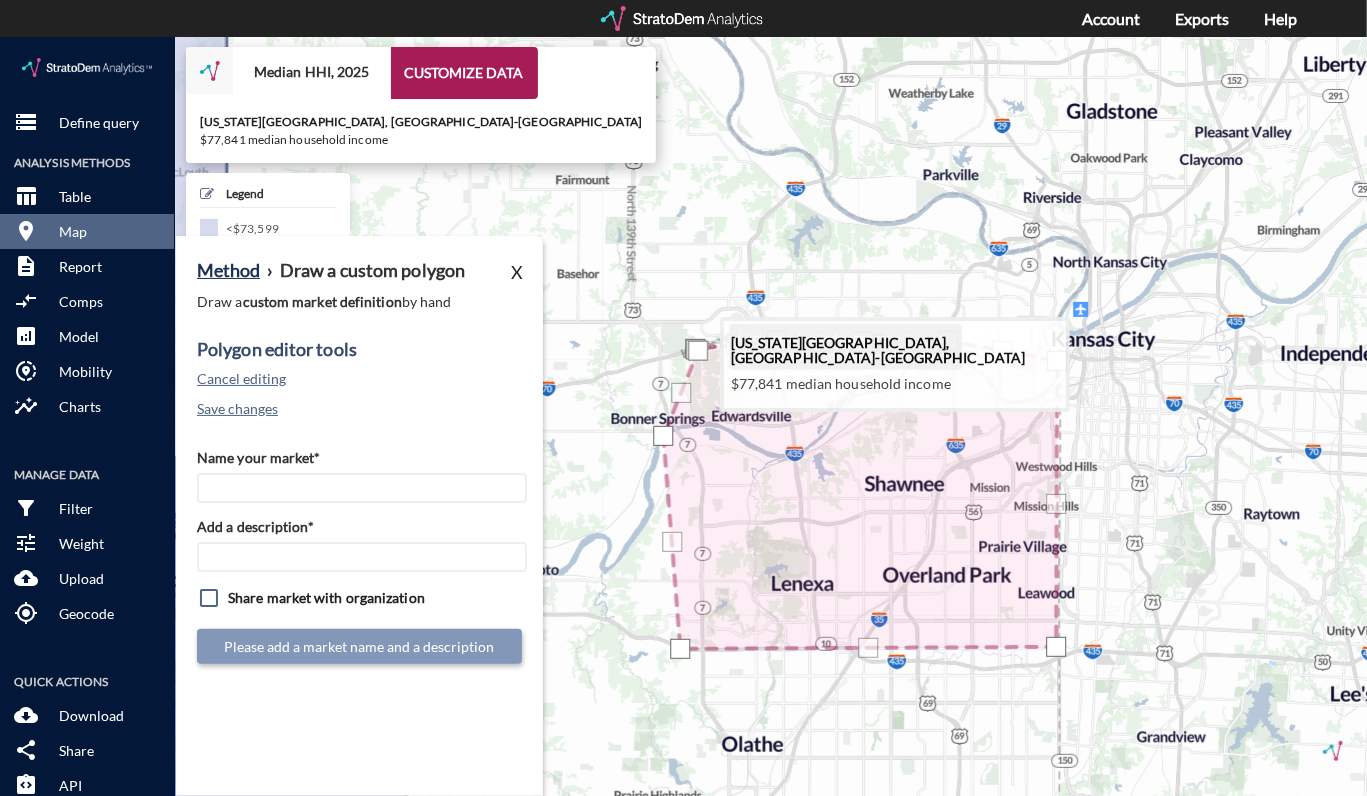 drag, startPoint x: 667, startPoint y: 314, endPoint x: 712, endPoint y: 308, distance: 45.39824 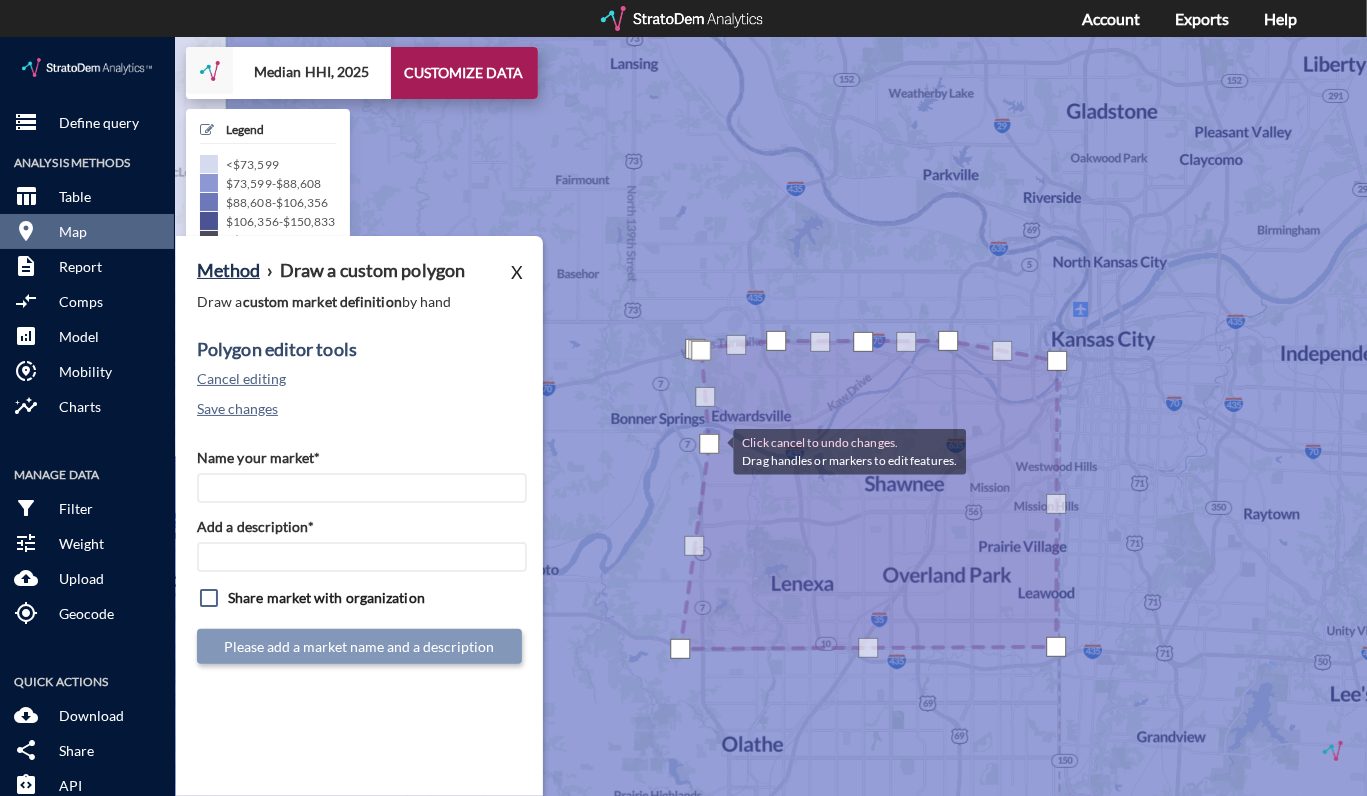 drag, startPoint x: 663, startPoint y: 405, endPoint x: 713, endPoint y: 413, distance: 50.635956 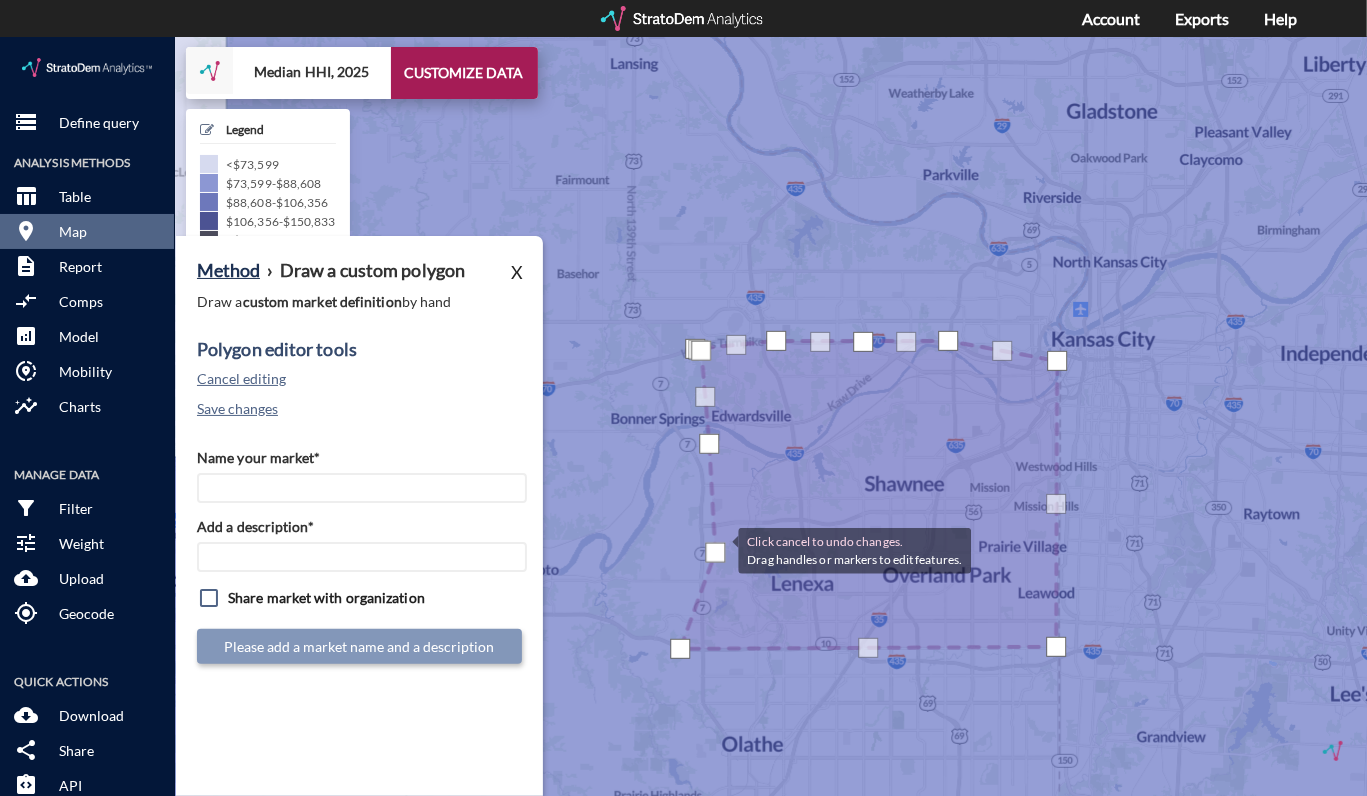 drag, startPoint x: 695, startPoint y: 505, endPoint x: 718, endPoint y: 512, distance: 24.04163 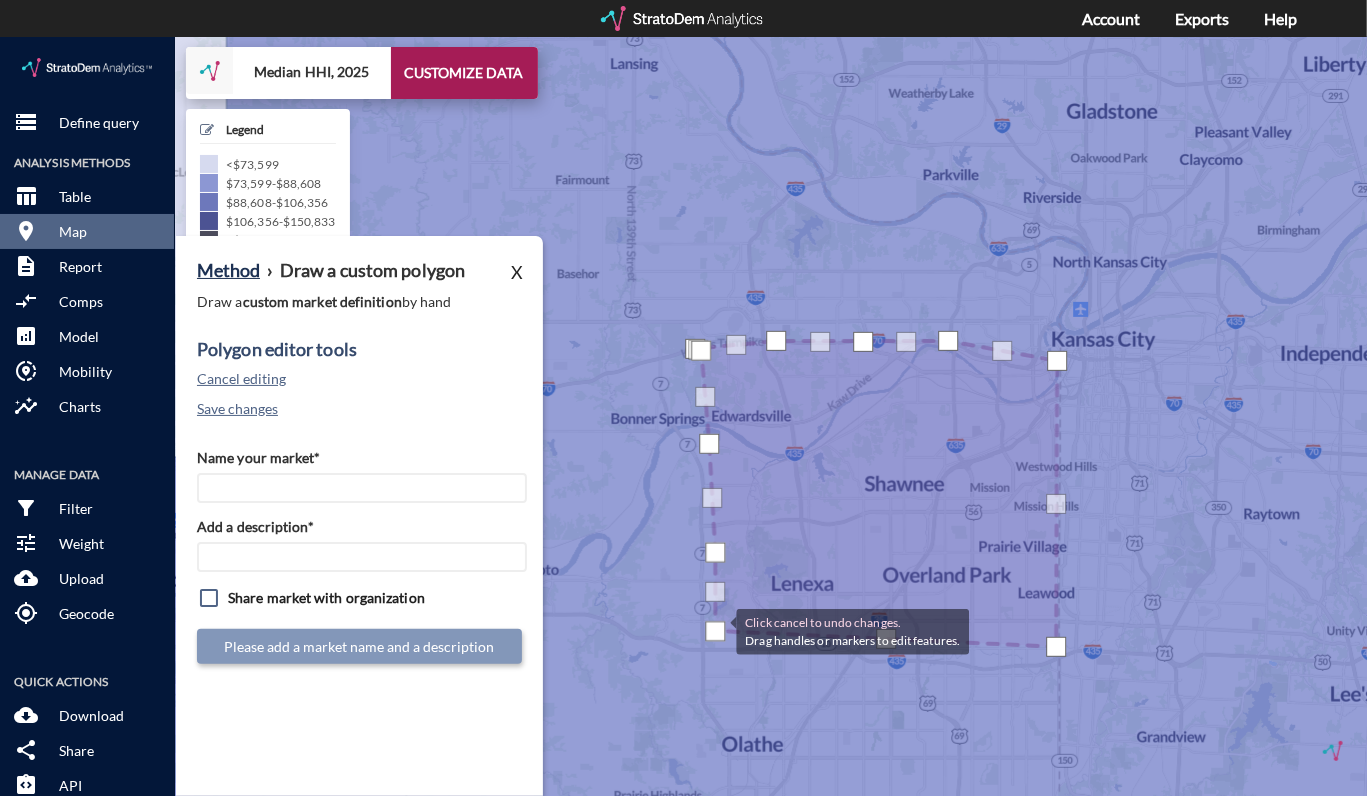 drag, startPoint x: 678, startPoint y: 611, endPoint x: 717, endPoint y: 594, distance: 42.544094 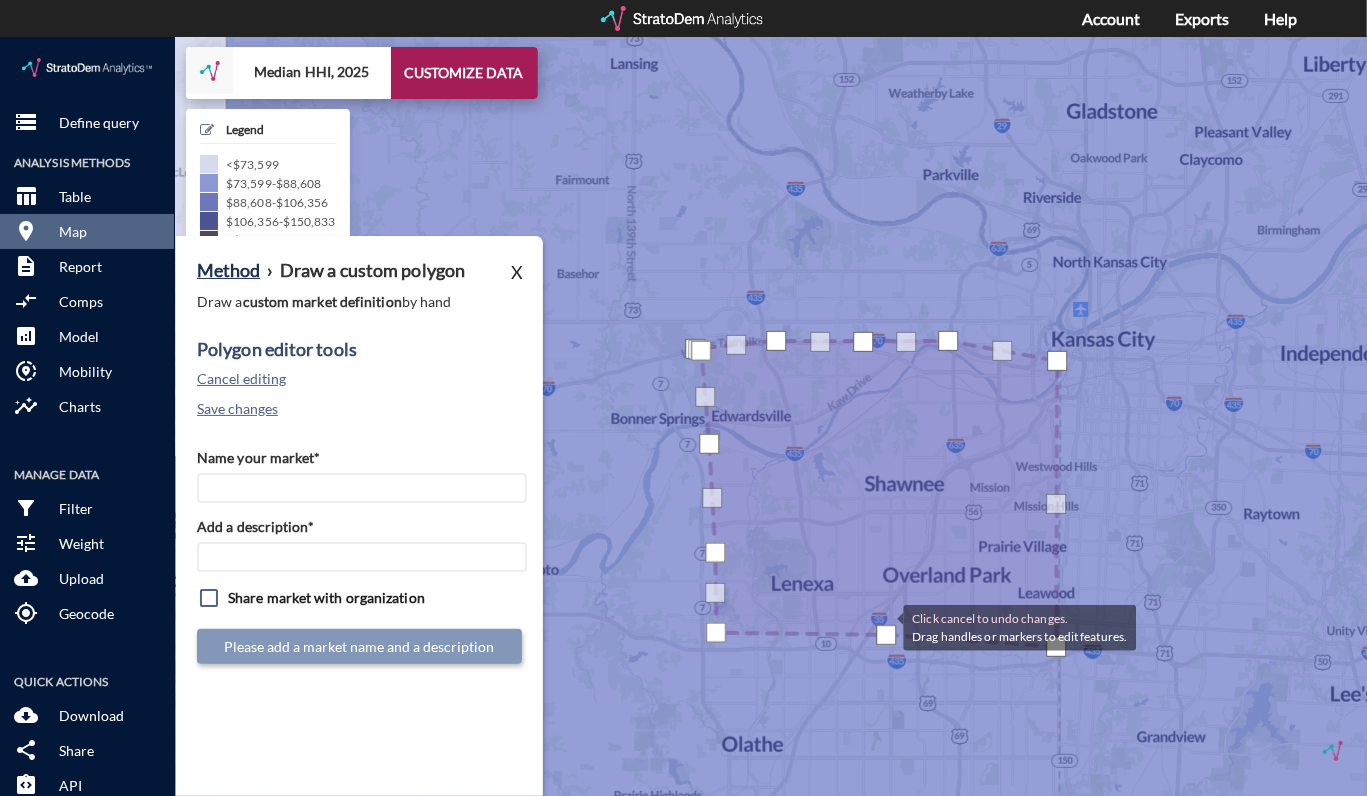 click 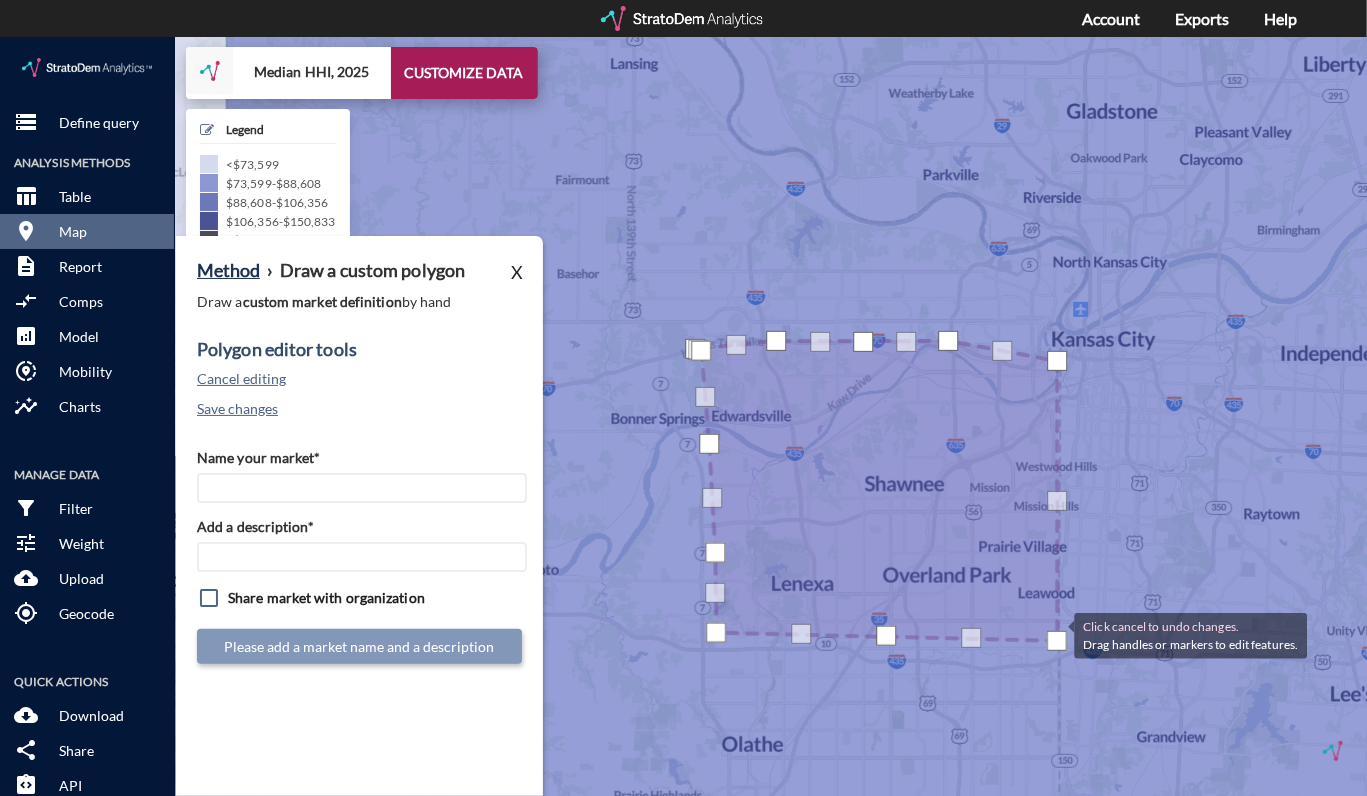 click 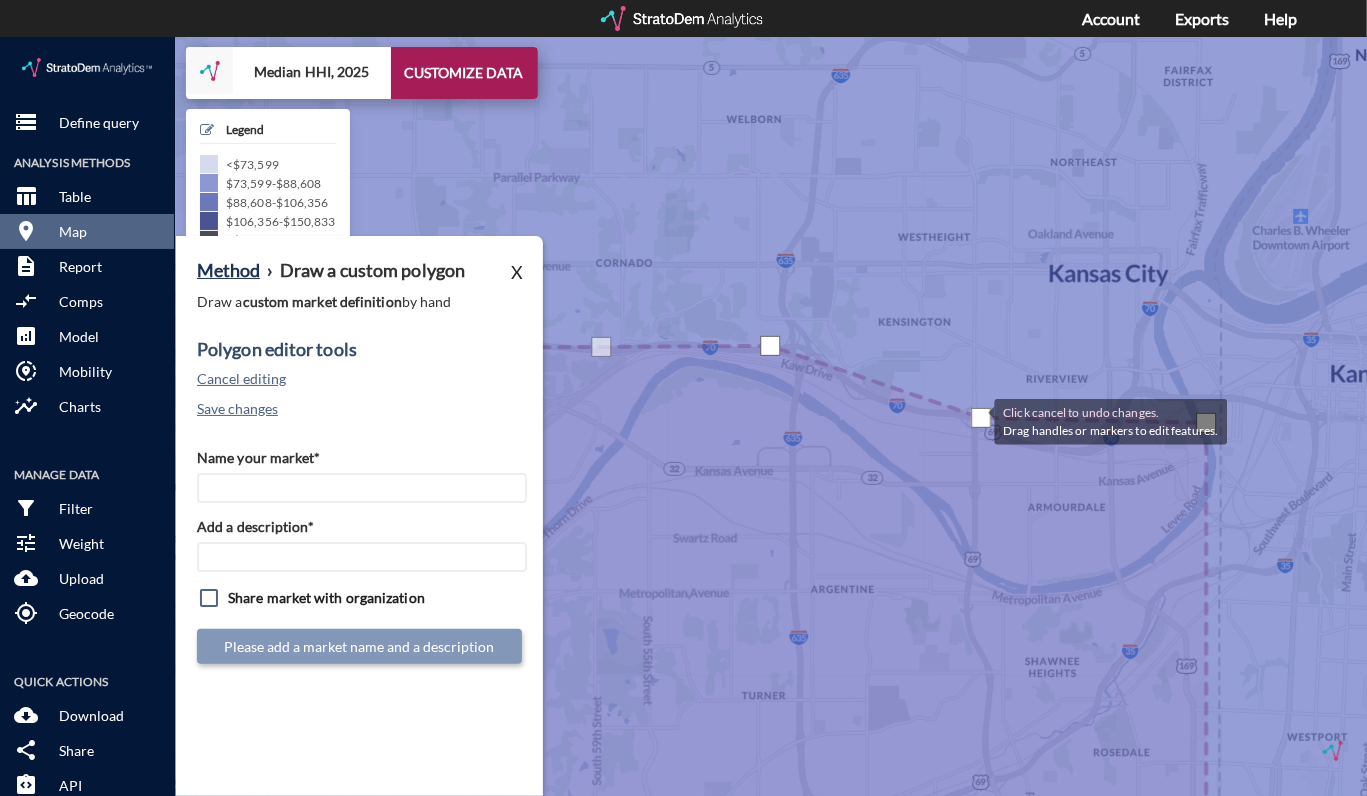 drag, startPoint x: 982, startPoint y: 346, endPoint x: 974, endPoint y: 383, distance: 37.85499 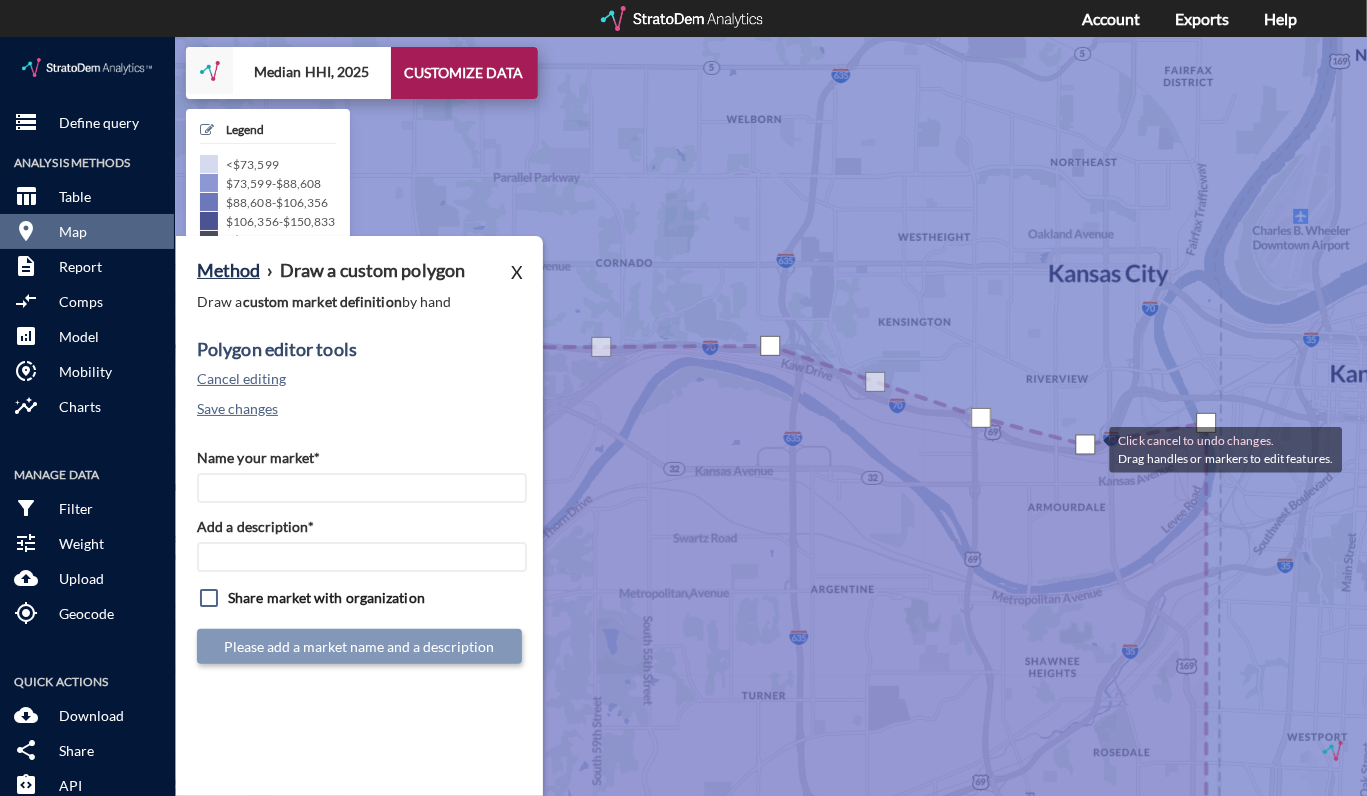drag, startPoint x: 1096, startPoint y: 385, endPoint x: 1084, endPoint y: 419, distance: 36.05551 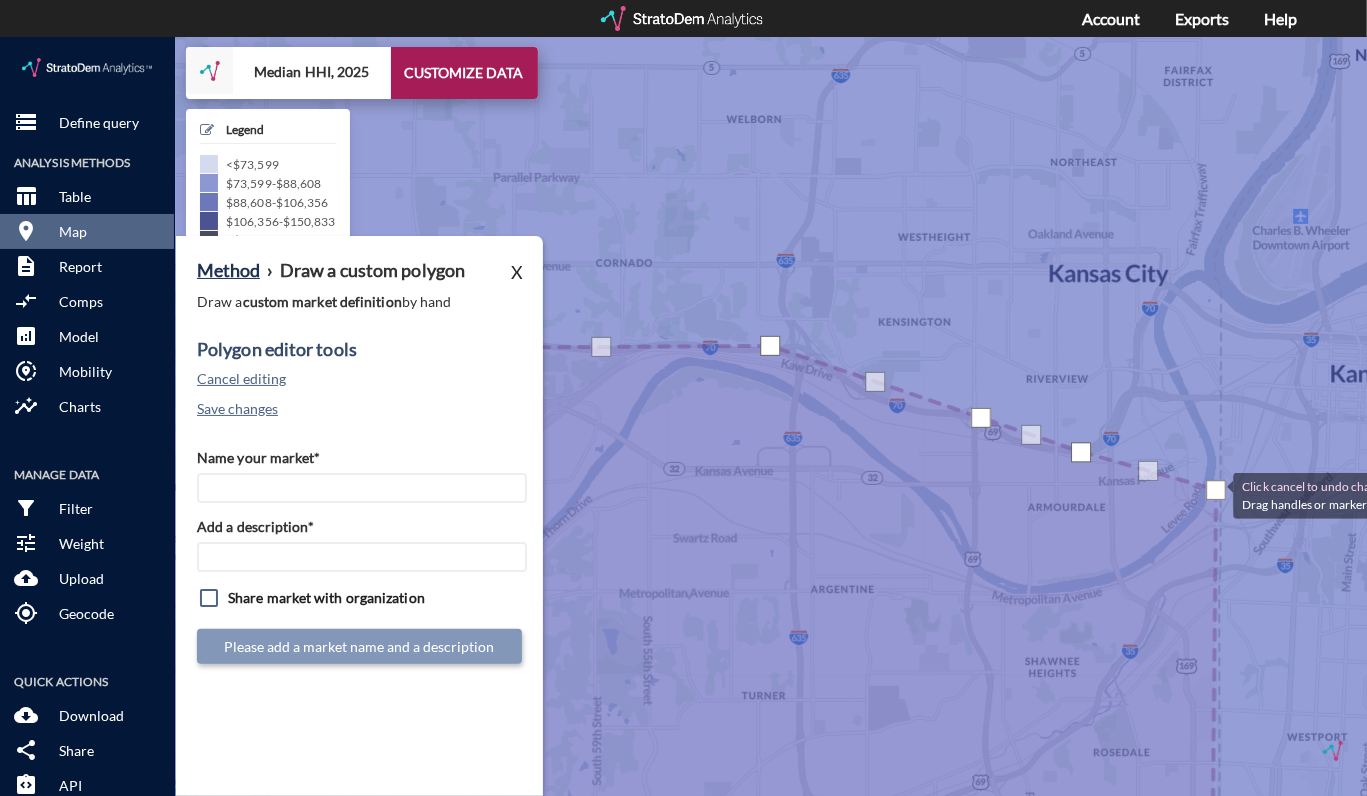drag, startPoint x: 1204, startPoint y: 386, endPoint x: 1213, endPoint y: 457, distance: 71.568146 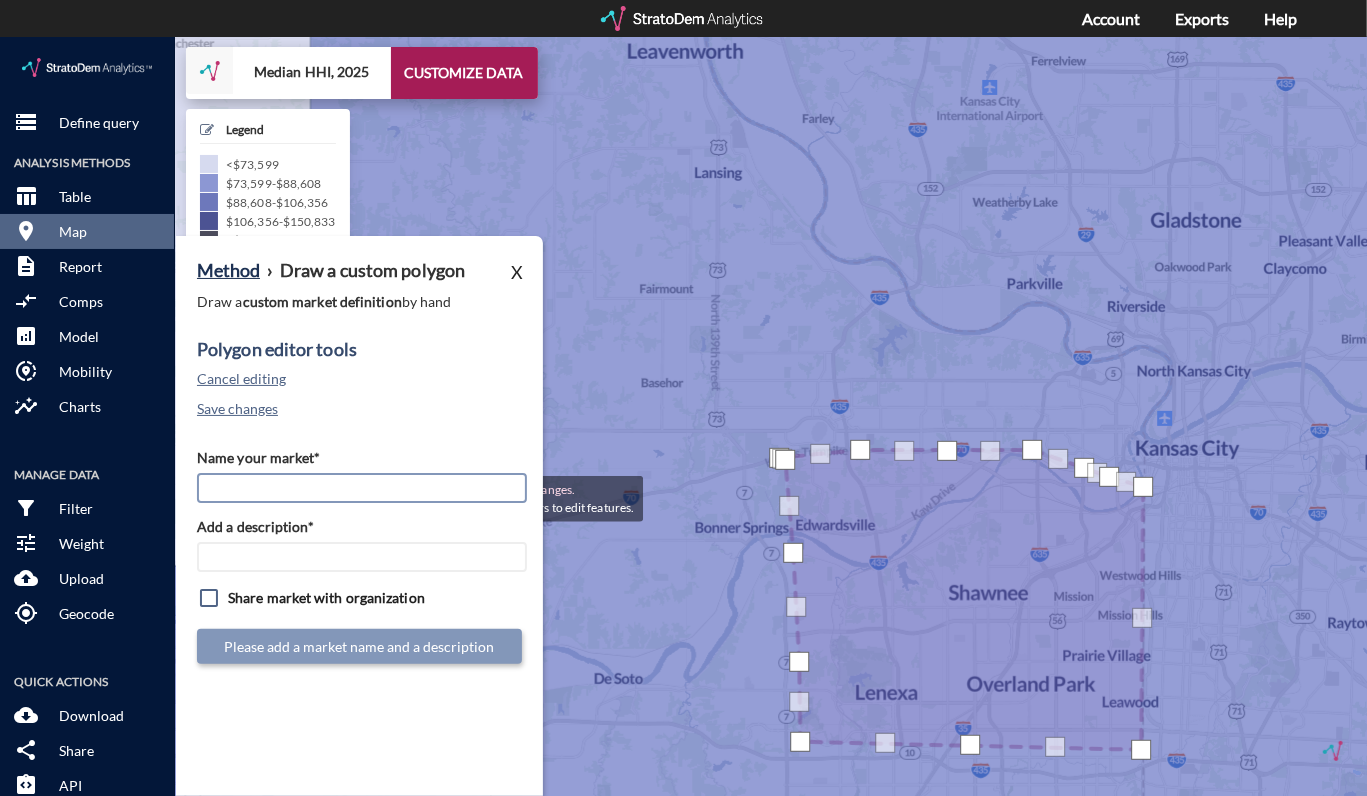 click on "Name your market*" 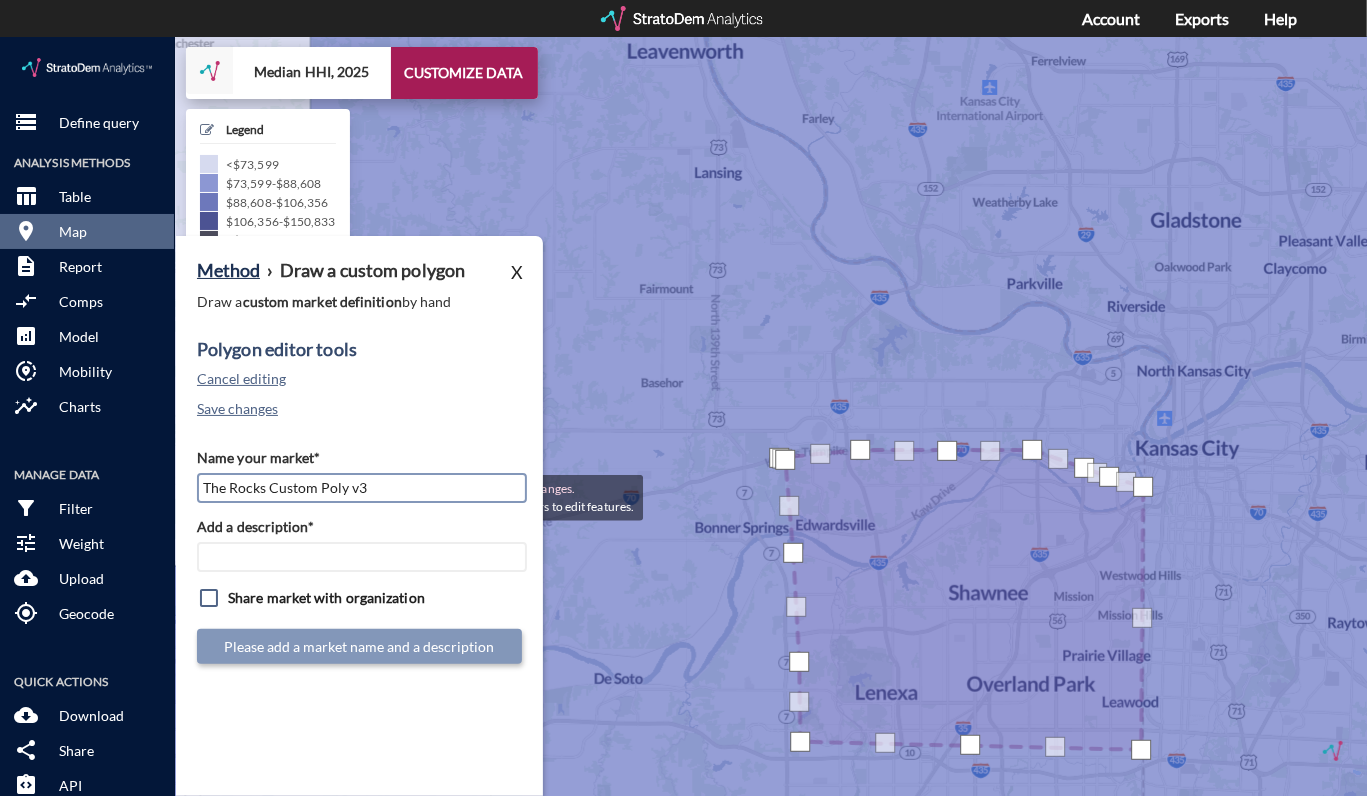 click on "The Rocks Custom Poly v3" 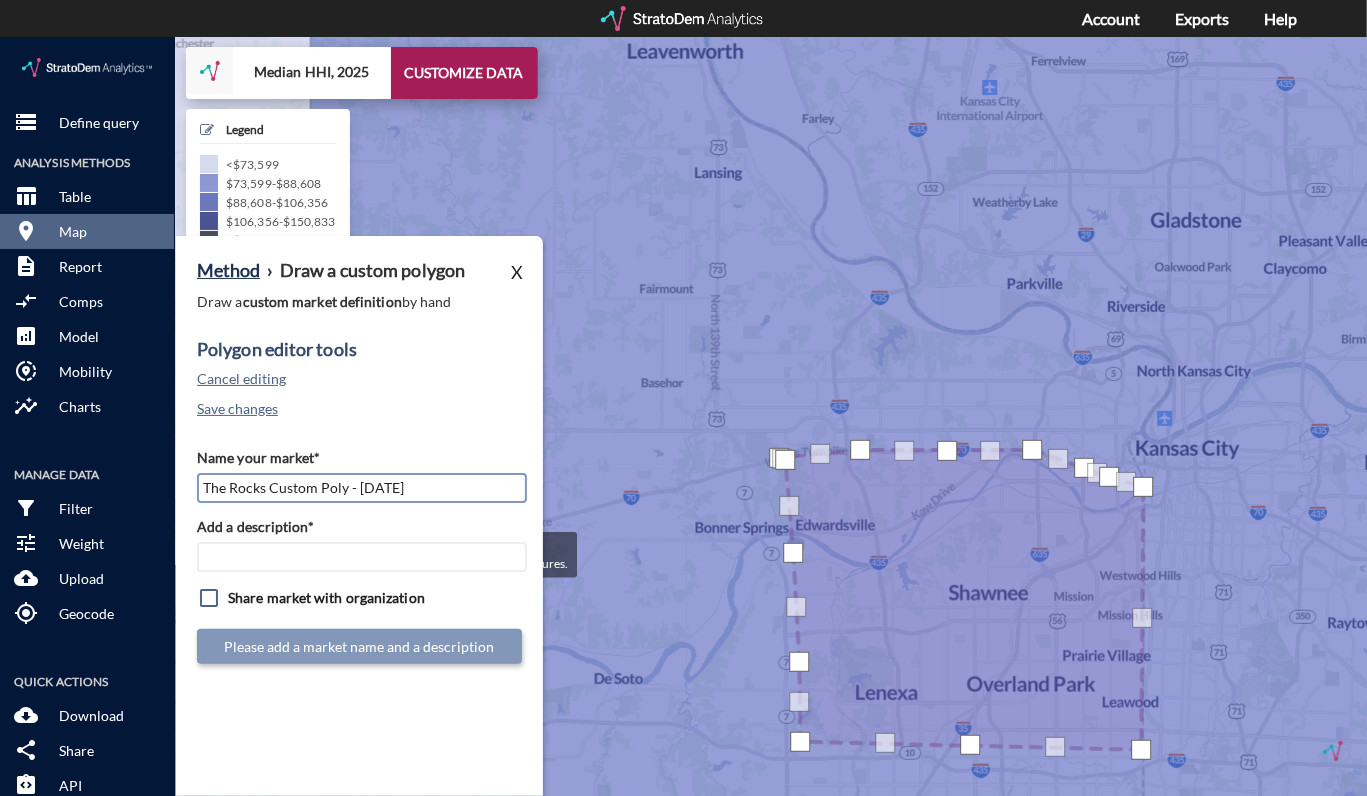 type on "The Rocks Custom Poly - 7.22.25" 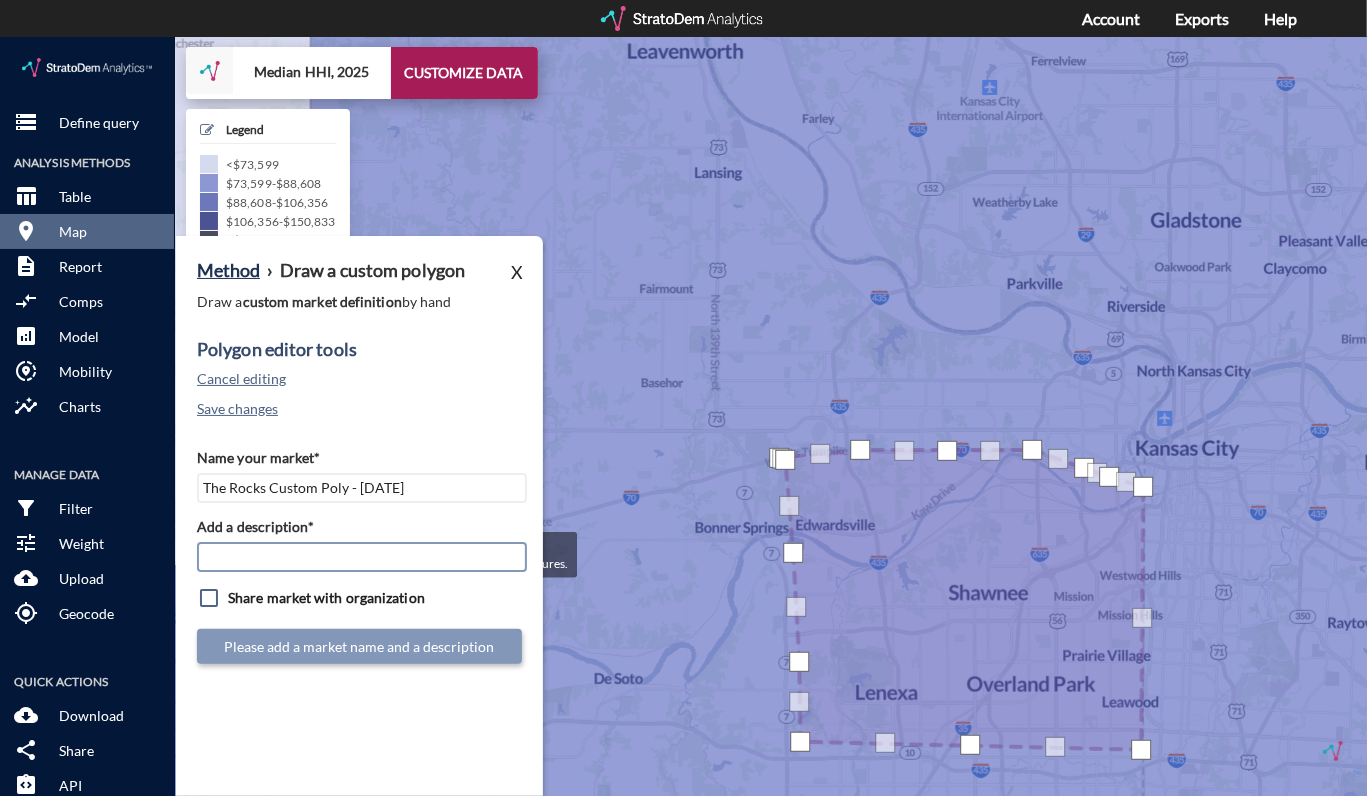 click on "Add a description*" 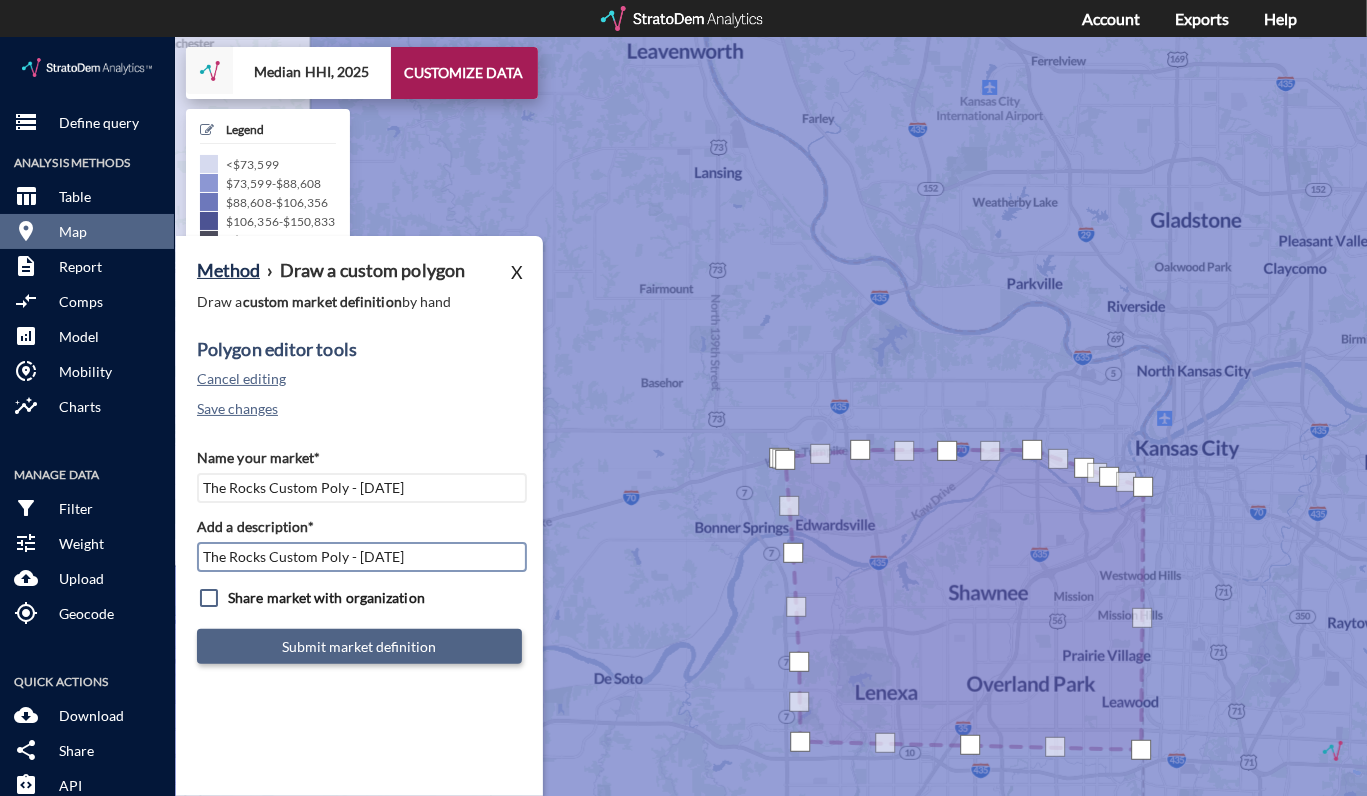 type on "The Rocks Custom Poly - 7.22.25" 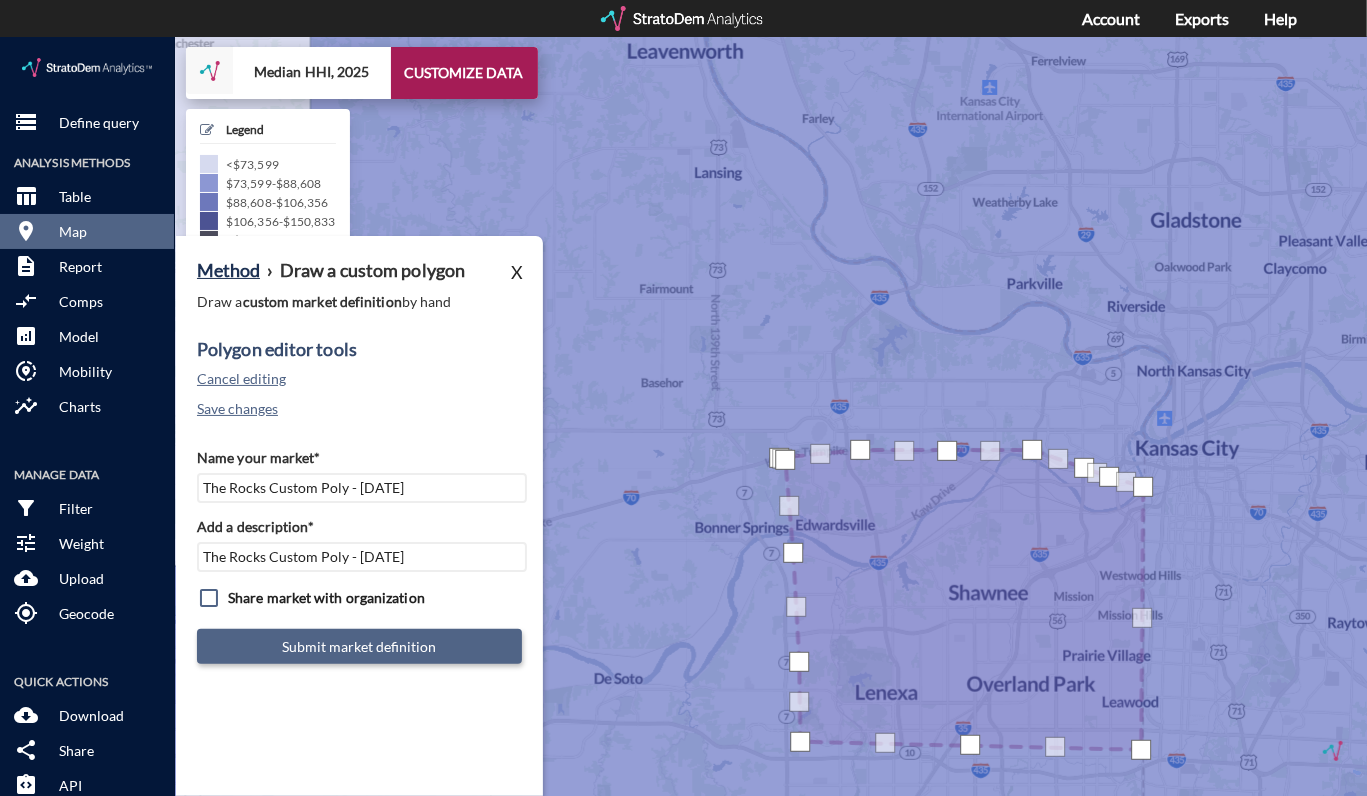 click on "Submit market definition" 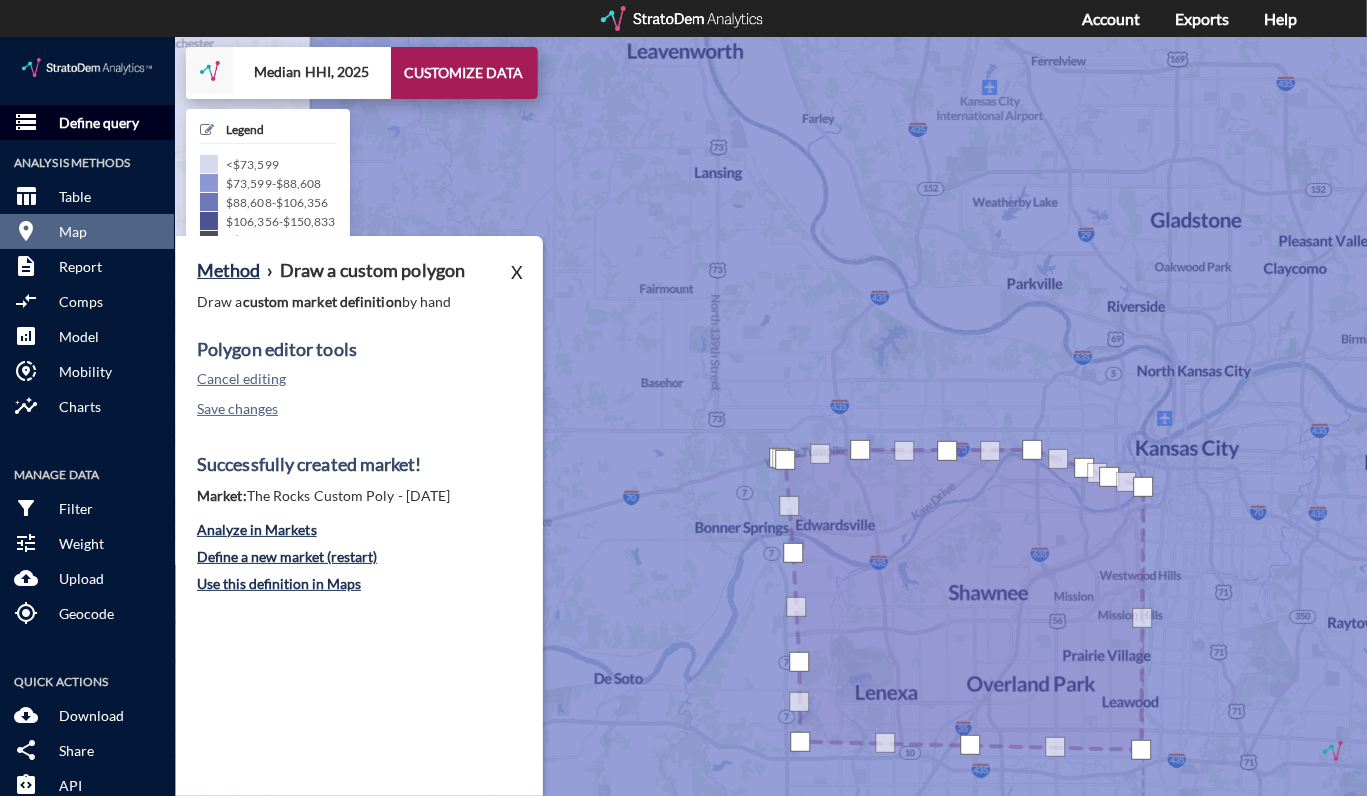click on "Define query" 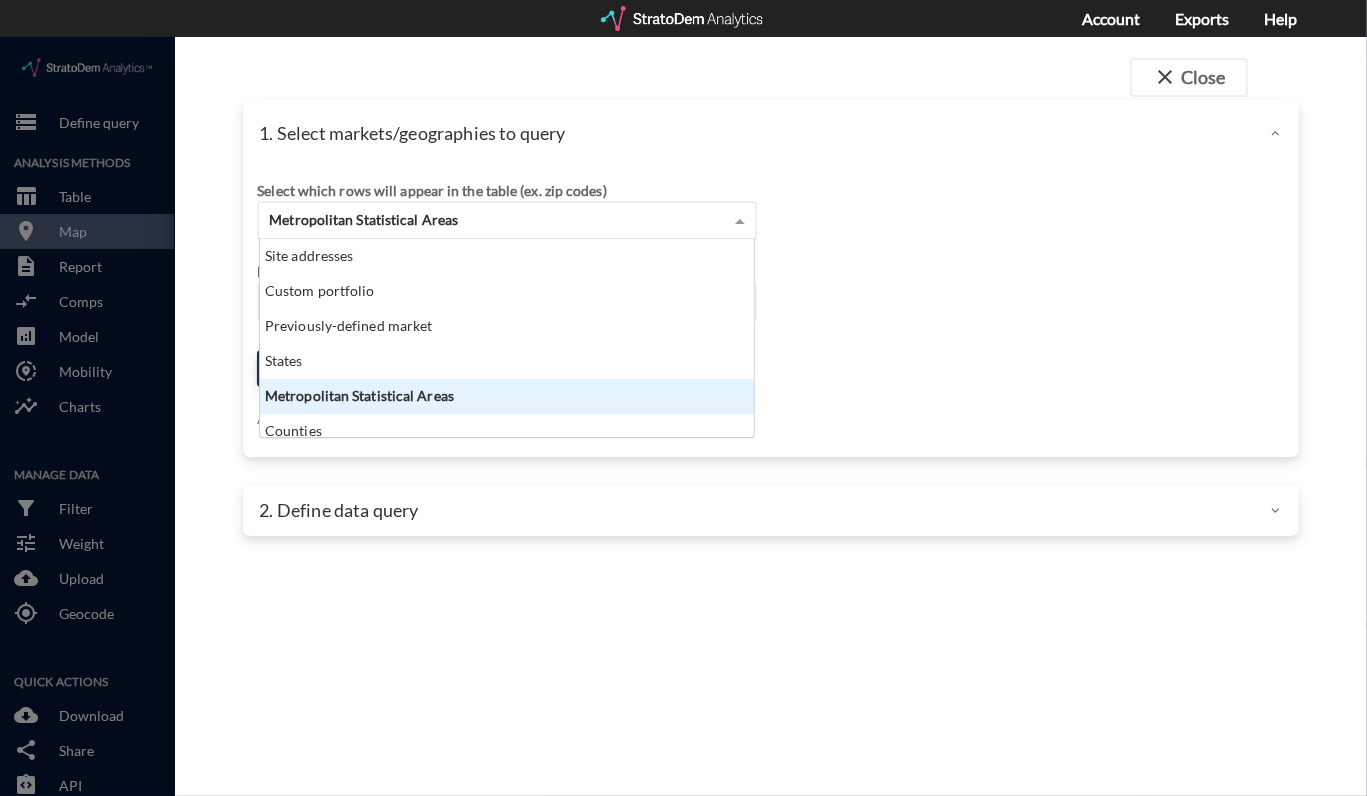 click on "Metropolitan Statistical Areas" 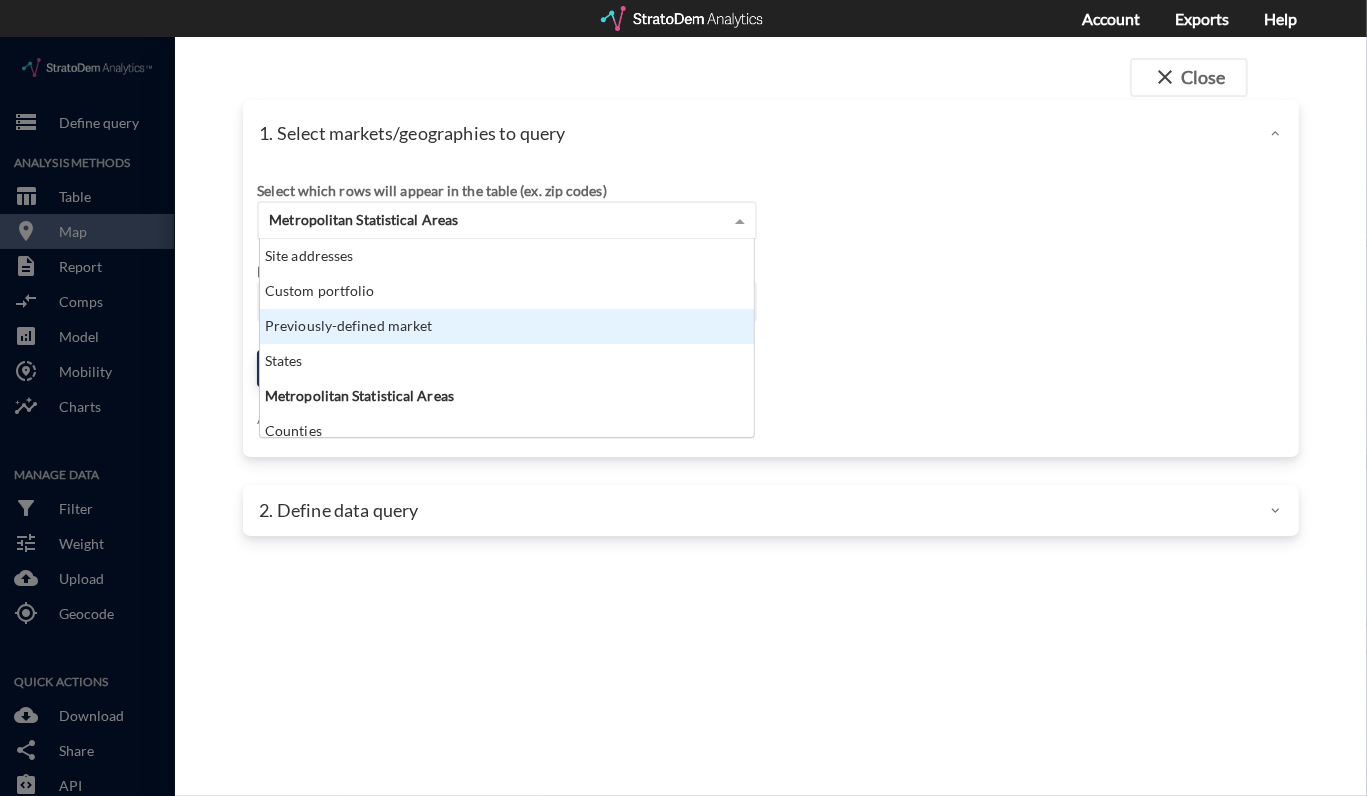 click on "Previously-defined market" 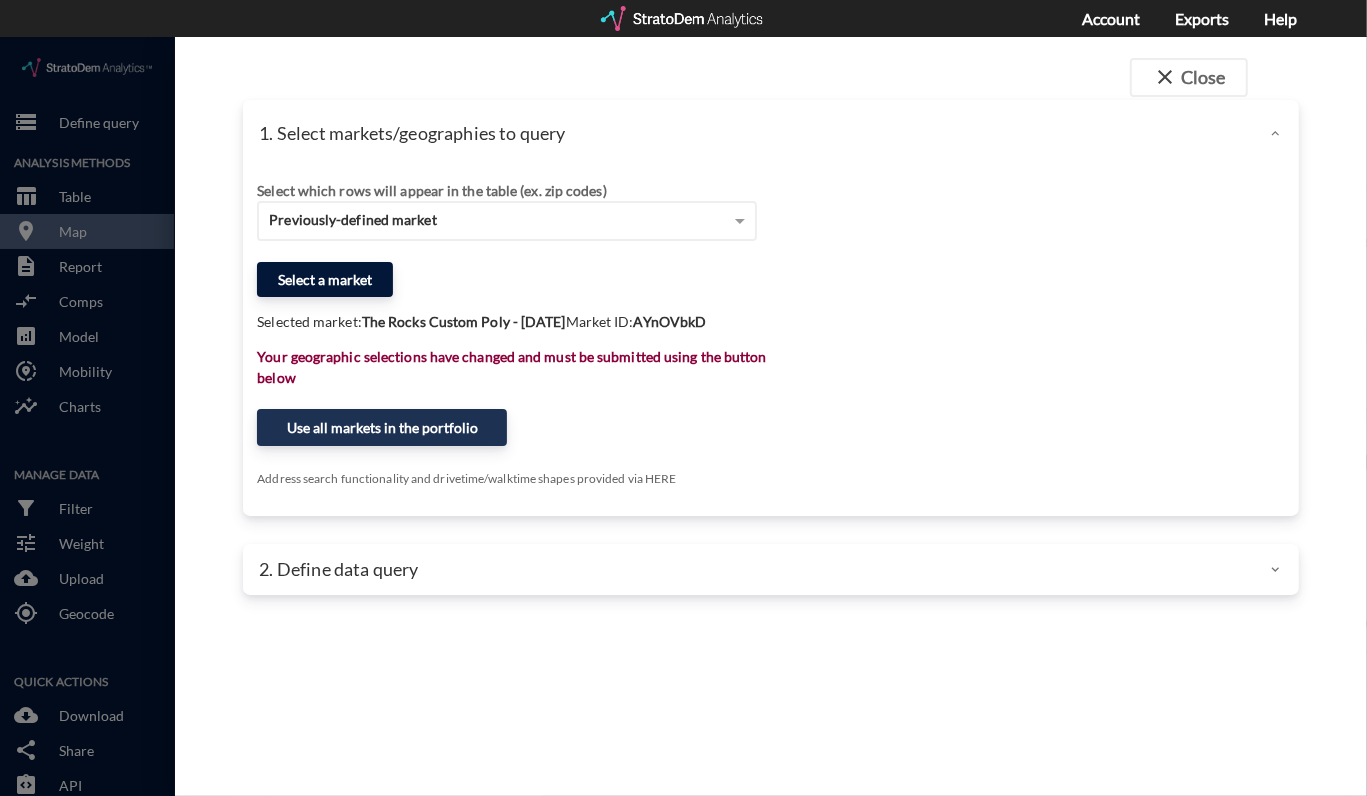 click on "Select a market" 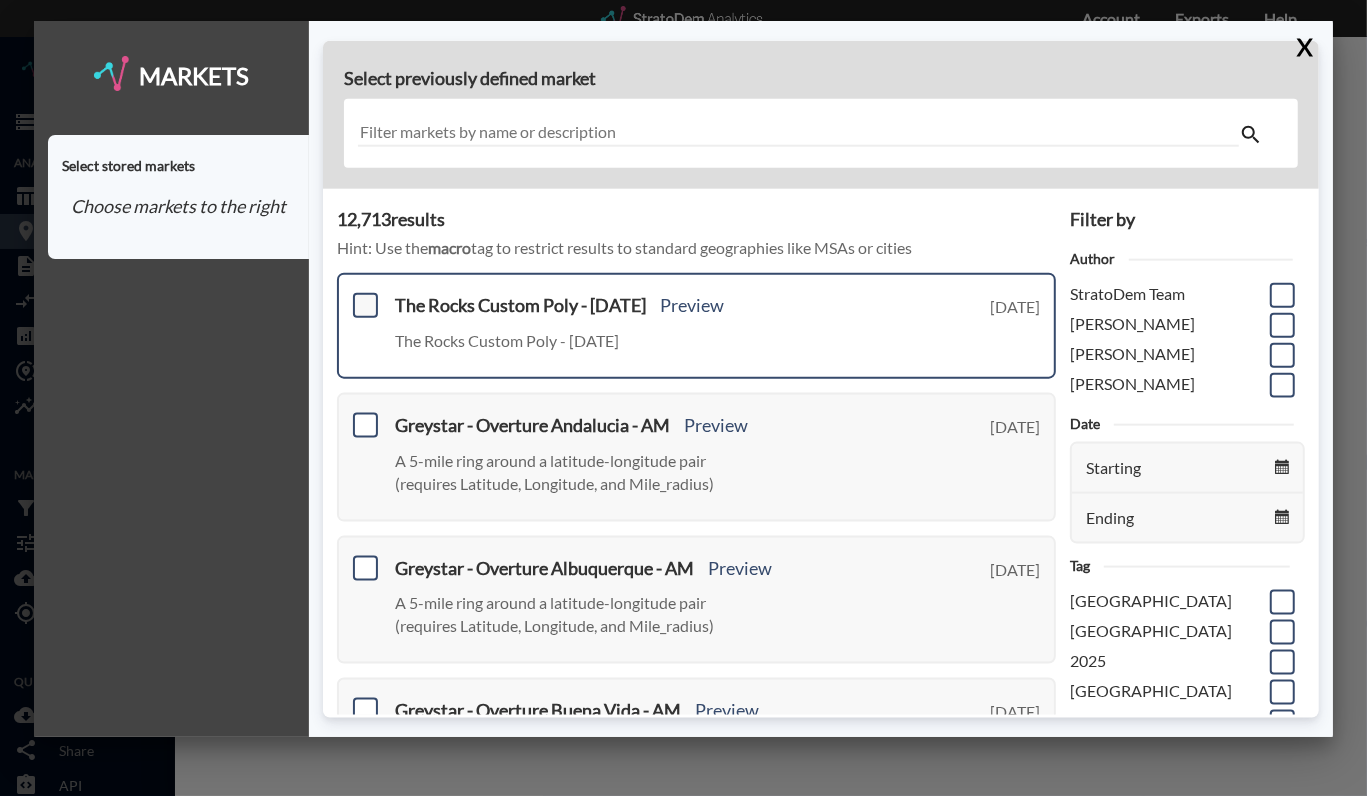 click at bounding box center [365, 305] 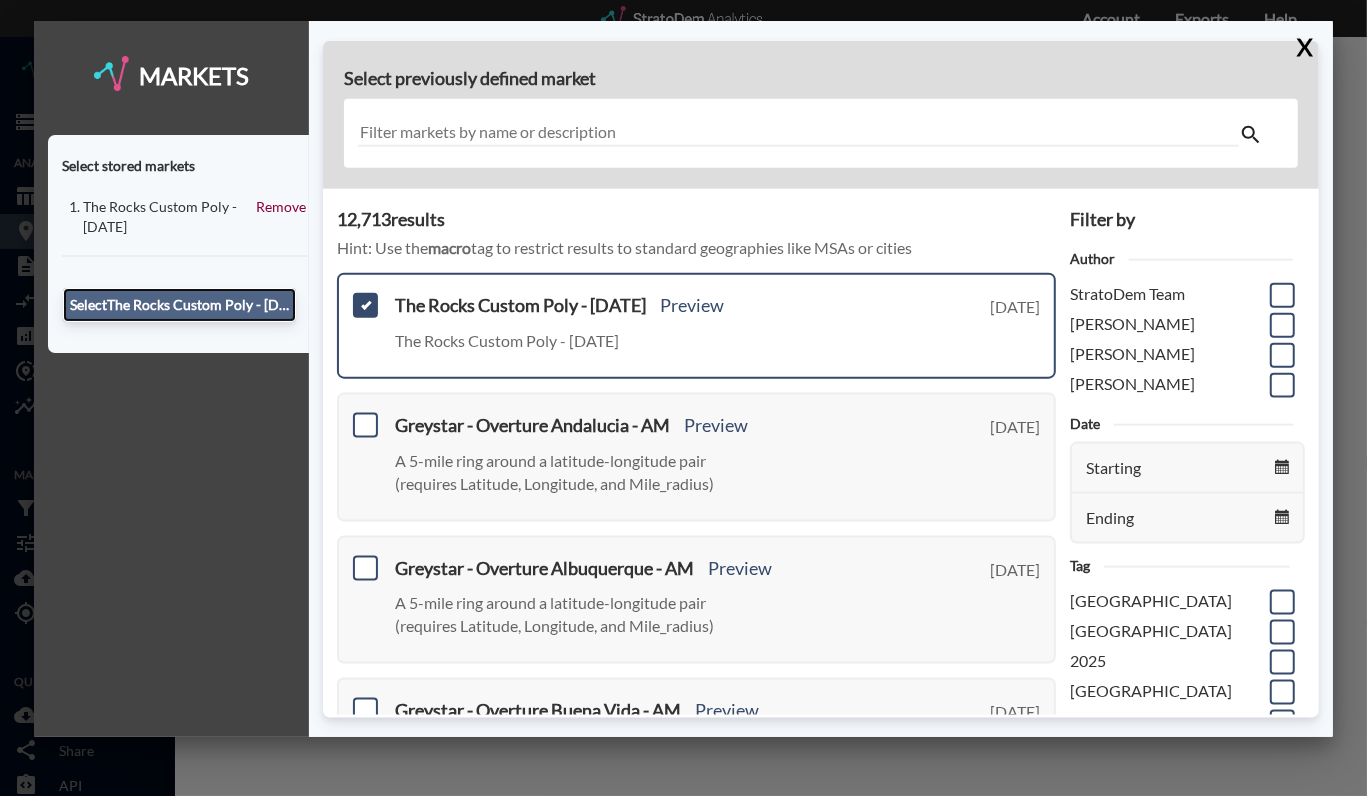 click on "Select  The Rocks Custom Poly - 7.22.25" at bounding box center (179, 305) 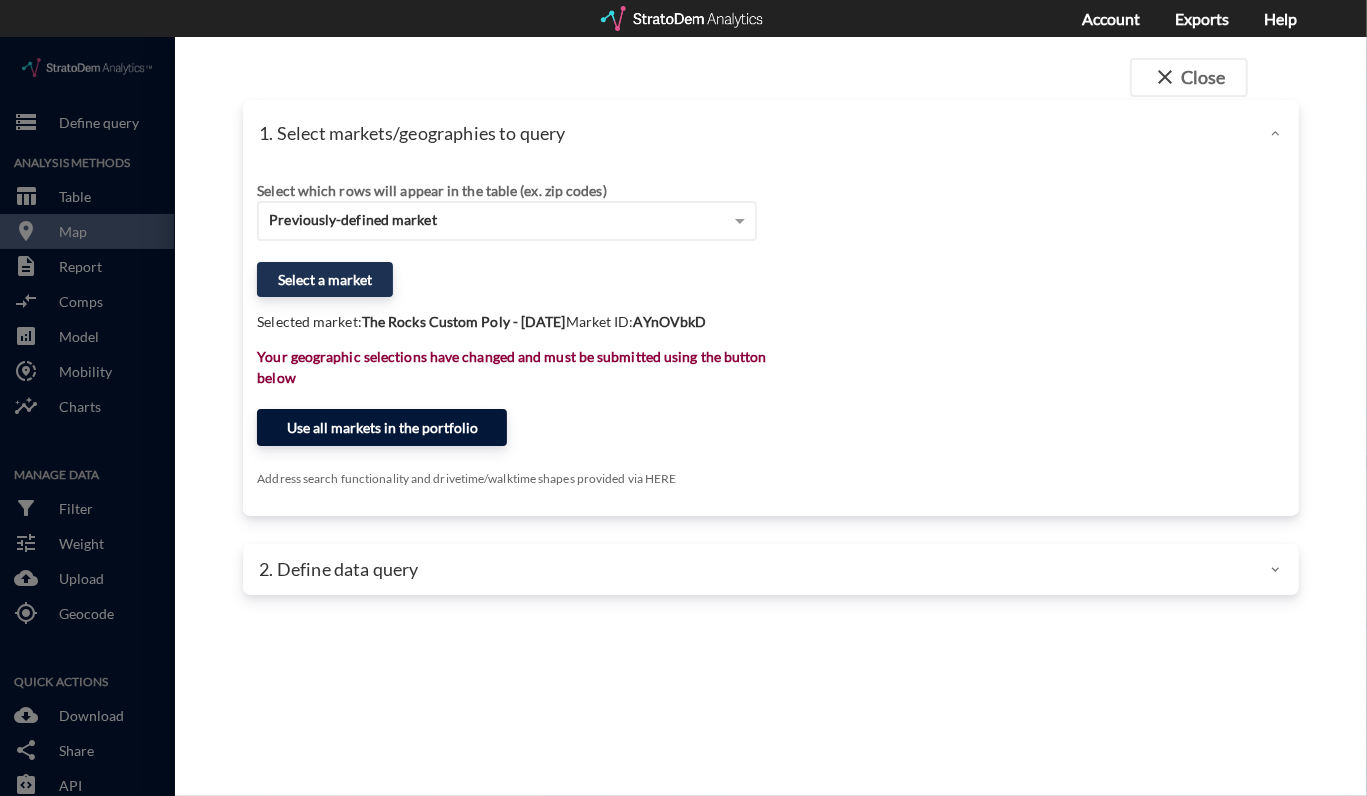 click on "Use all markets in the portfolio" 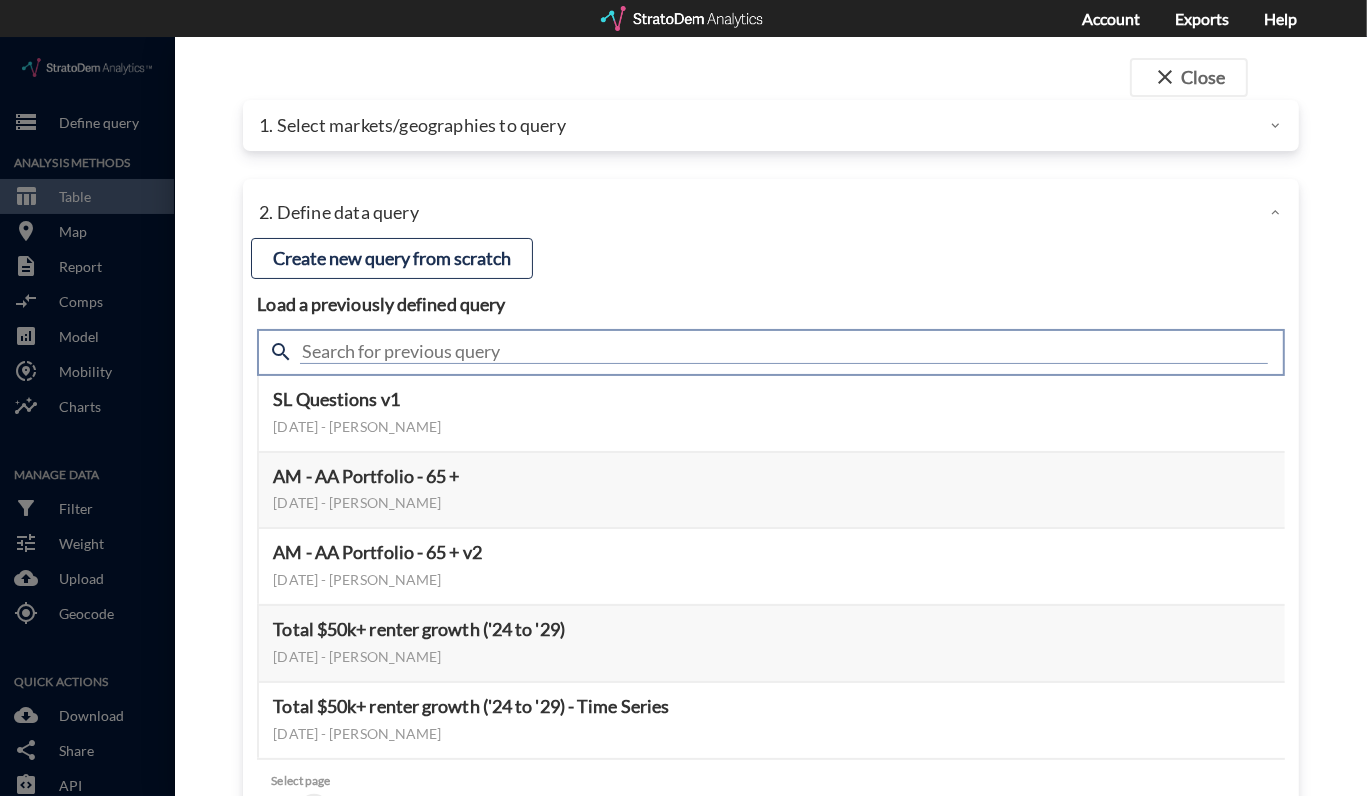 click 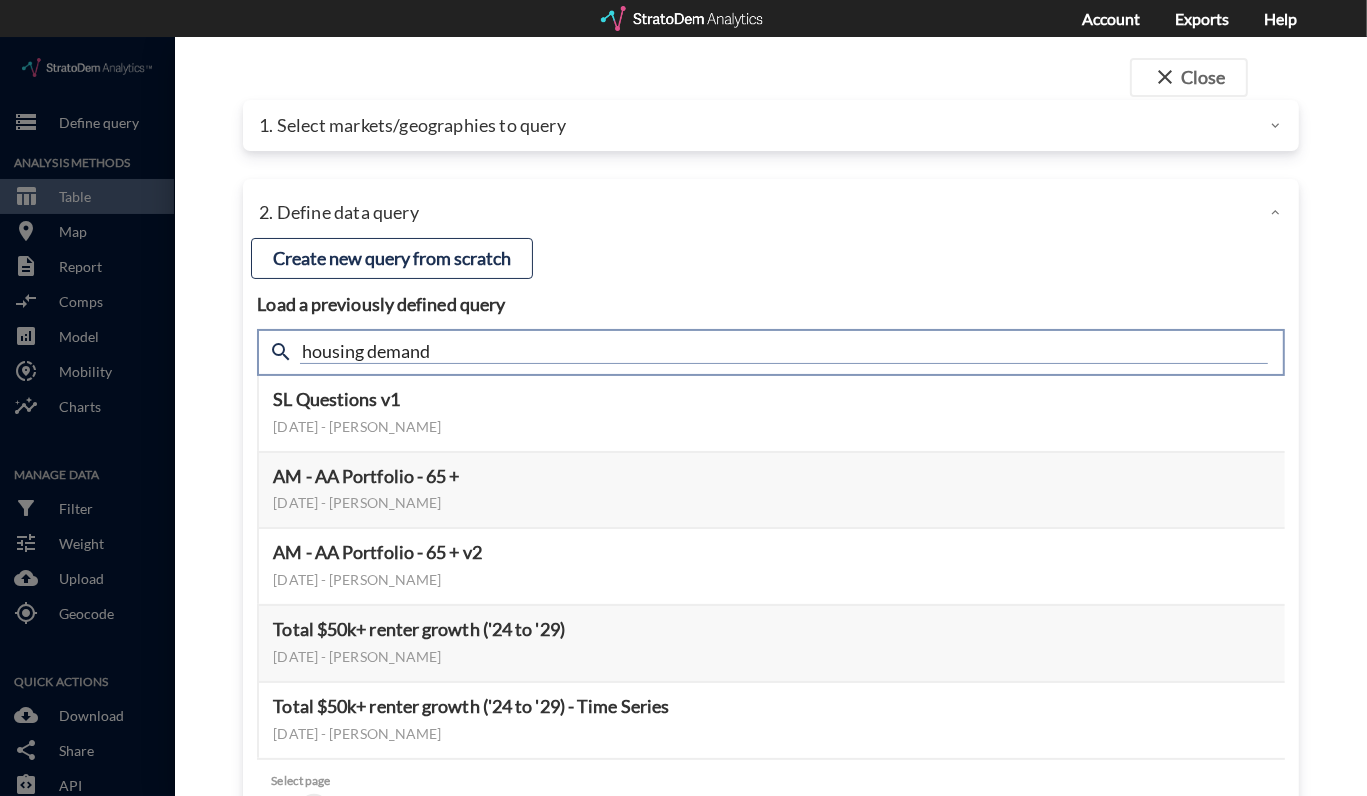 type on "housing demand" 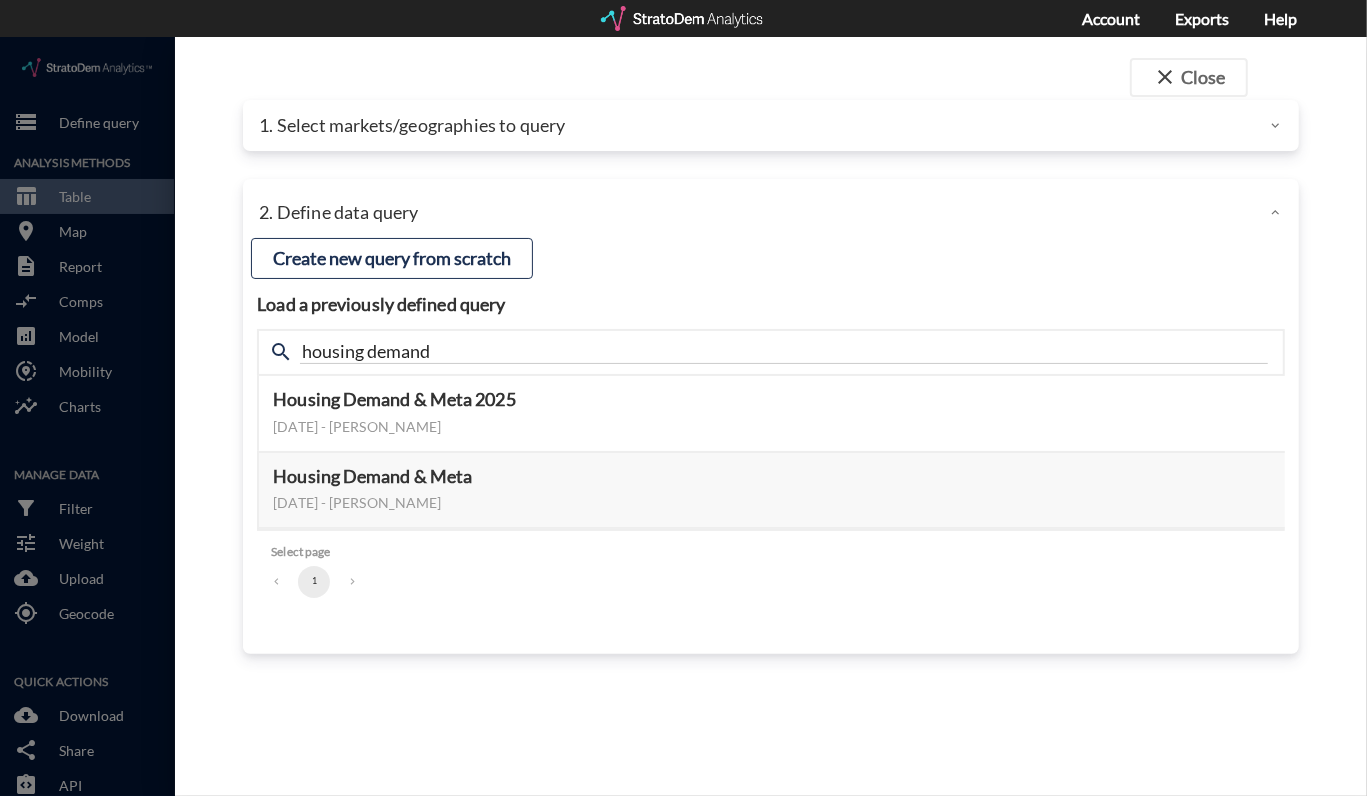 click on "close  Close 1. Select markets/geographies to query Select which rows will appear in the table (ex. zip codes) Previously-defined market Select a portfolio Select a market AYnOVbkD Selected market:  The Rocks Custom Poly - 7.22.25  Market ID:  AYnOVbkD Search for a site address Enter an address Enter an address Select query method using selected site Aggregate census tracts into single market definition Select buffers × 3-mile radius   Select... Restrict your results to these markets in the portfolio (leaving empty selects all markets in the portfolio) Select... Use all markets in the portfolio Address search functionality and drivetime/walktime shapes provided via HERE OPTIONAL Select a benchmark set No benchmark set Select a portfolio 2. Define data query Load a previously defined query Create new query from scratch search housing demand Housing Demand & Meta 2025 January 07, 2025 - Lucas Wratschko Preview data elements Edit this query Update query years Select this query 465 data elements 6qWXBK7g 1 # X" 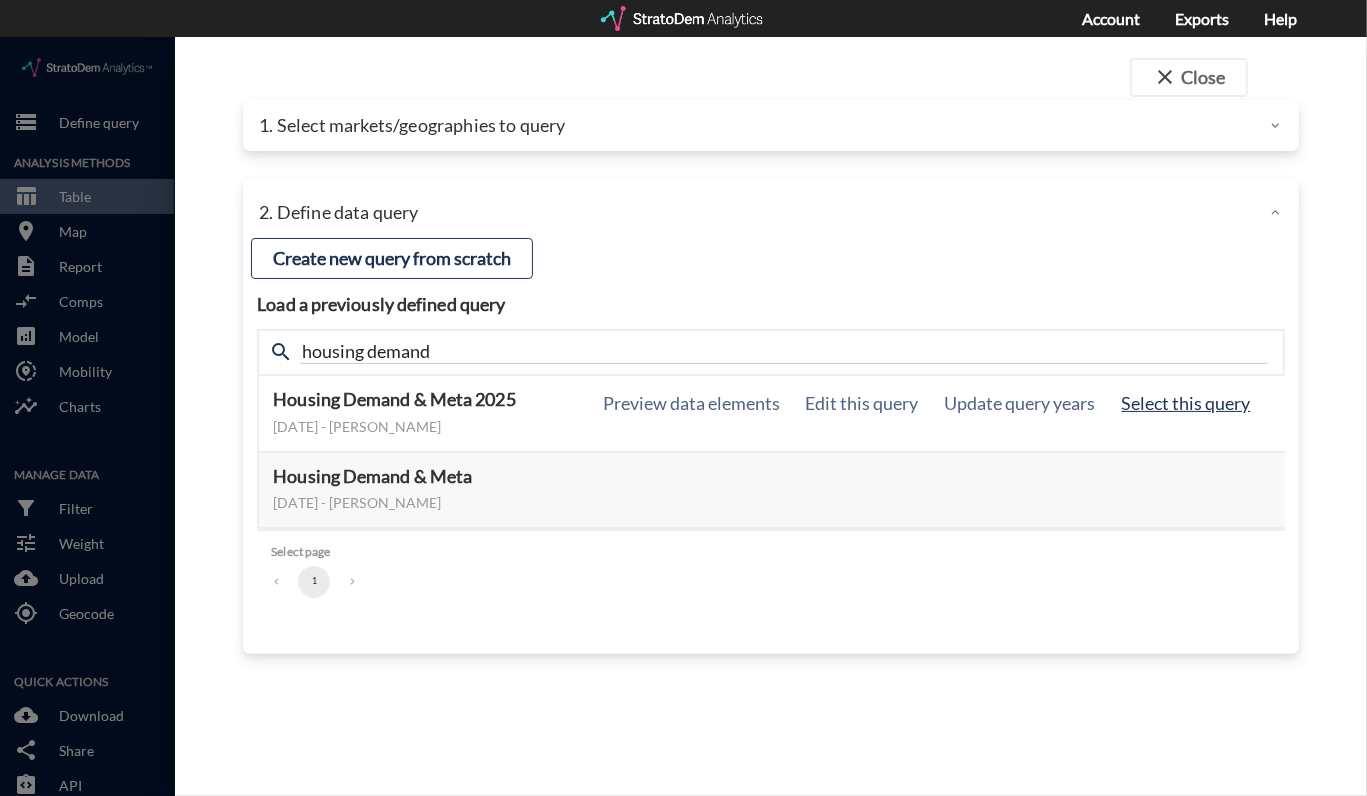 click on "Select this query" 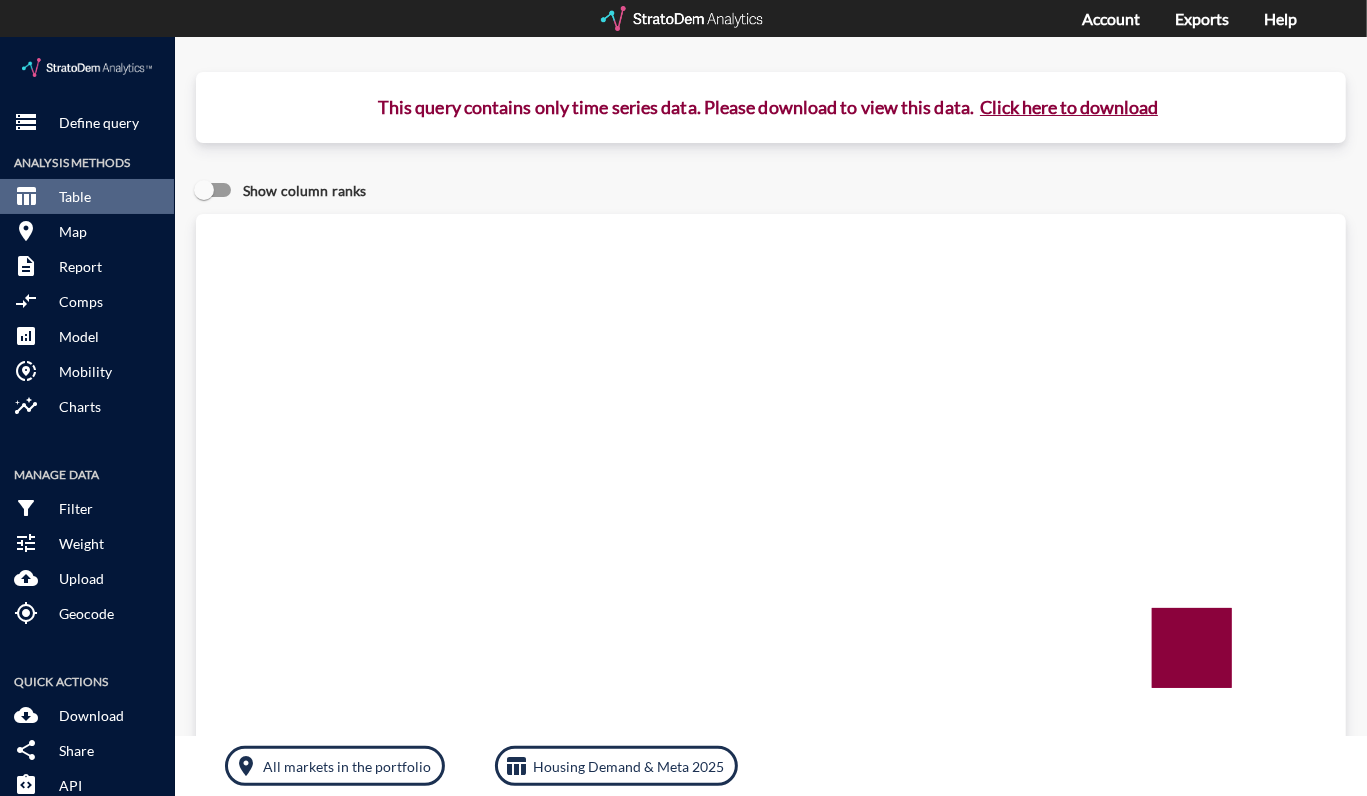 click on "Click here to download" 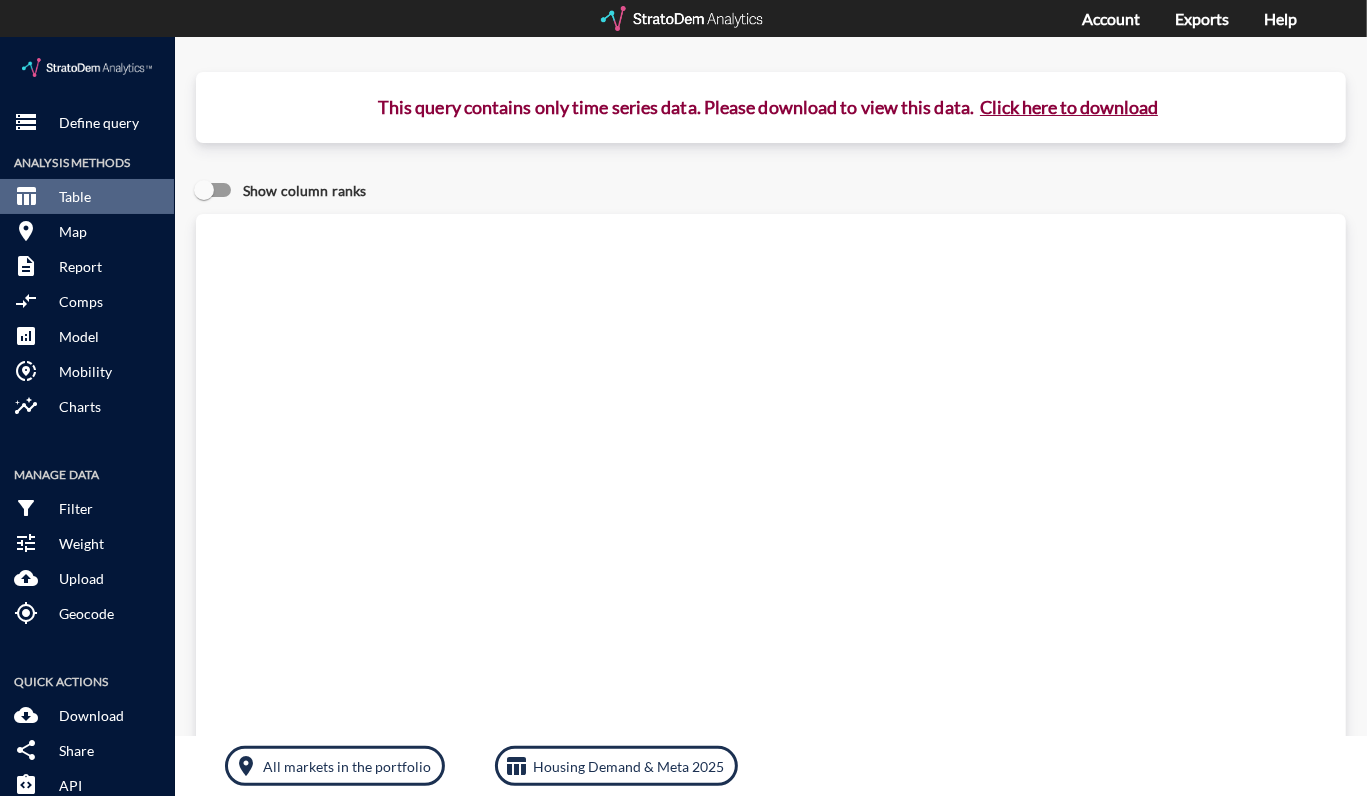 click on "Click here to download" 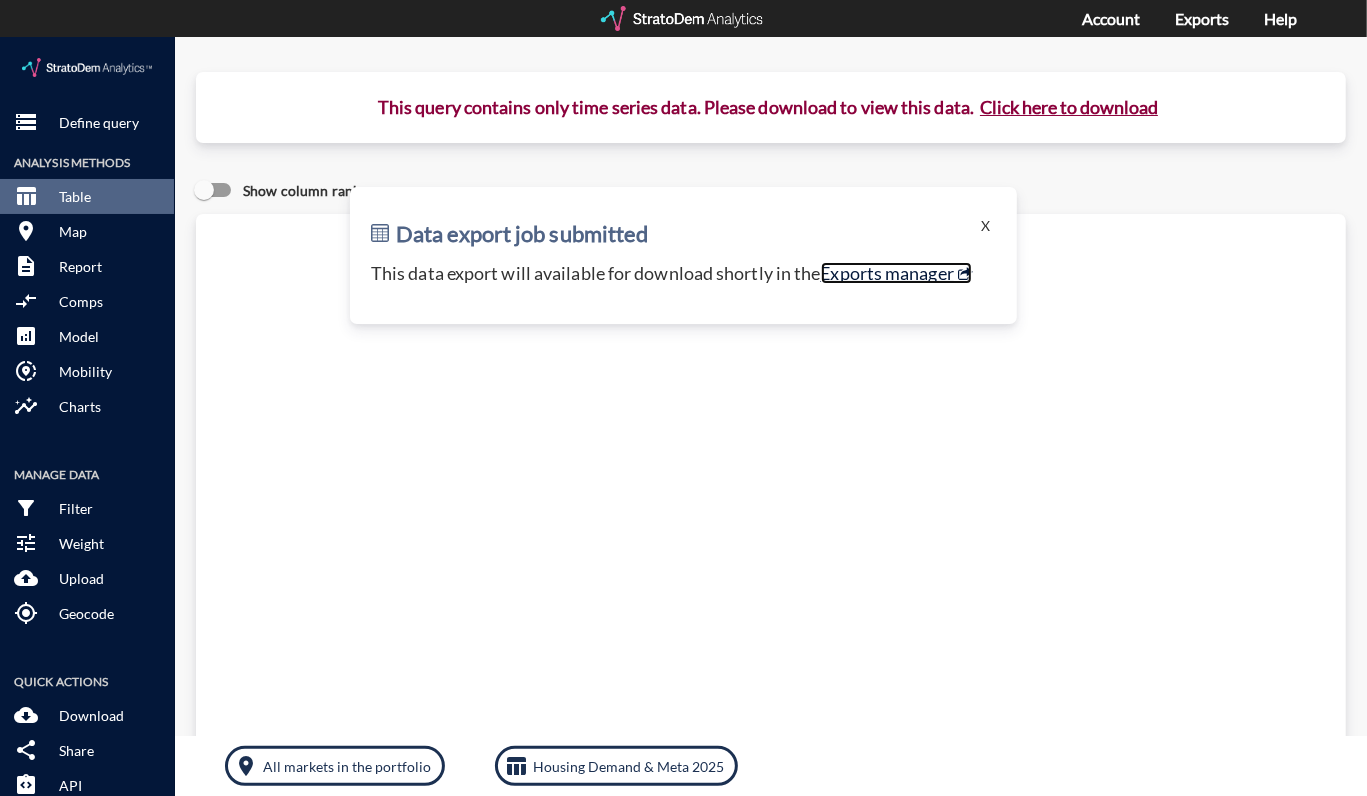click on "Exports manager" 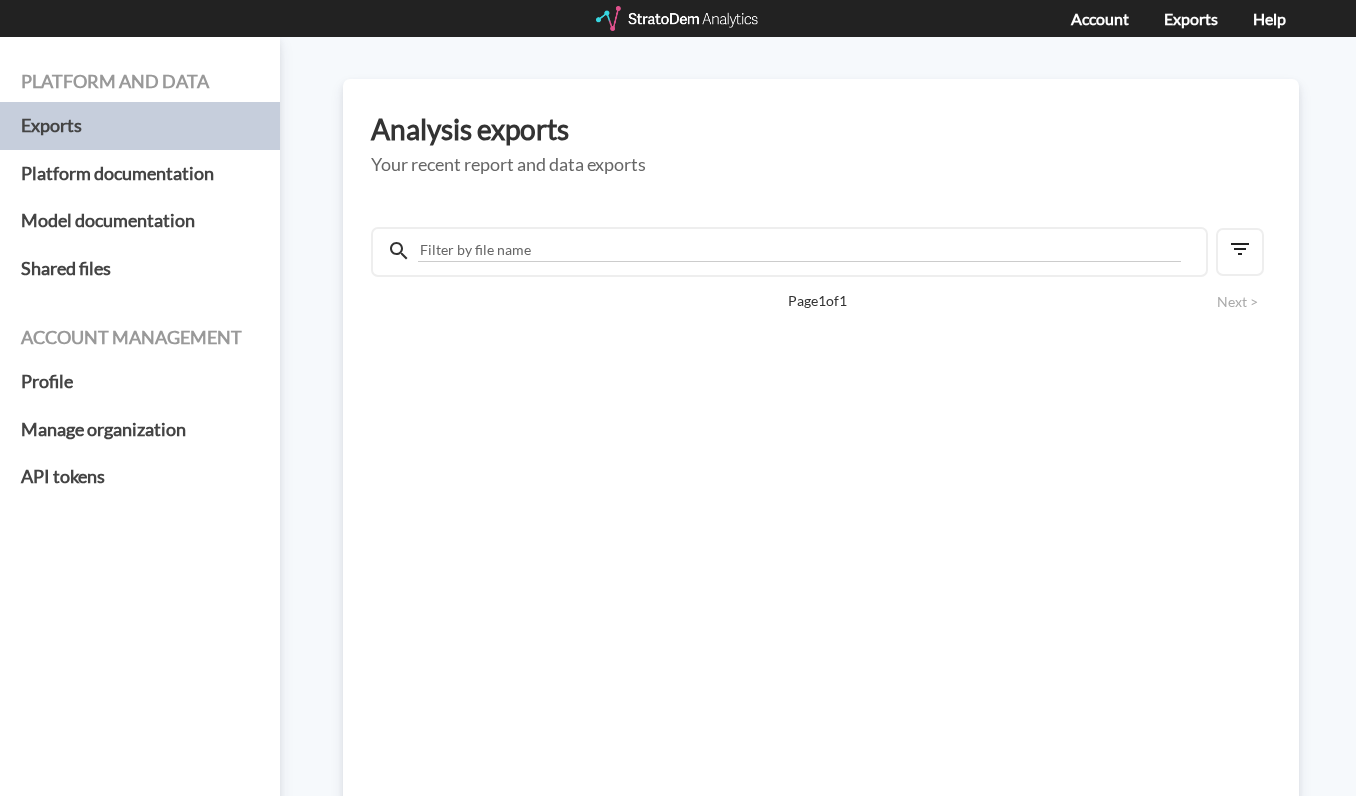 scroll, scrollTop: 0, scrollLeft: 0, axis: both 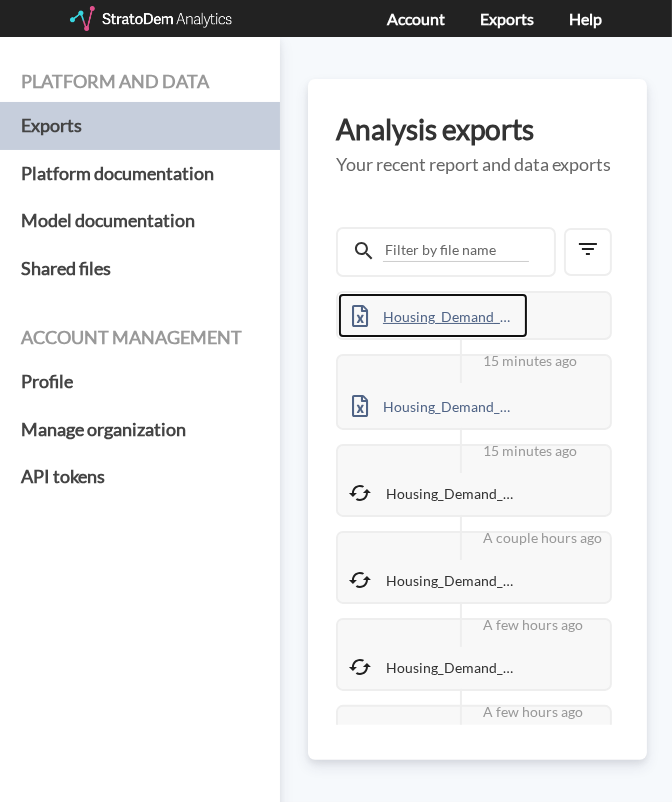 click on "Housing_Demand_Meta_2025_2025_07_23_custom-portfolio_6qWXBK7g.xlsx" at bounding box center (433, 315) 